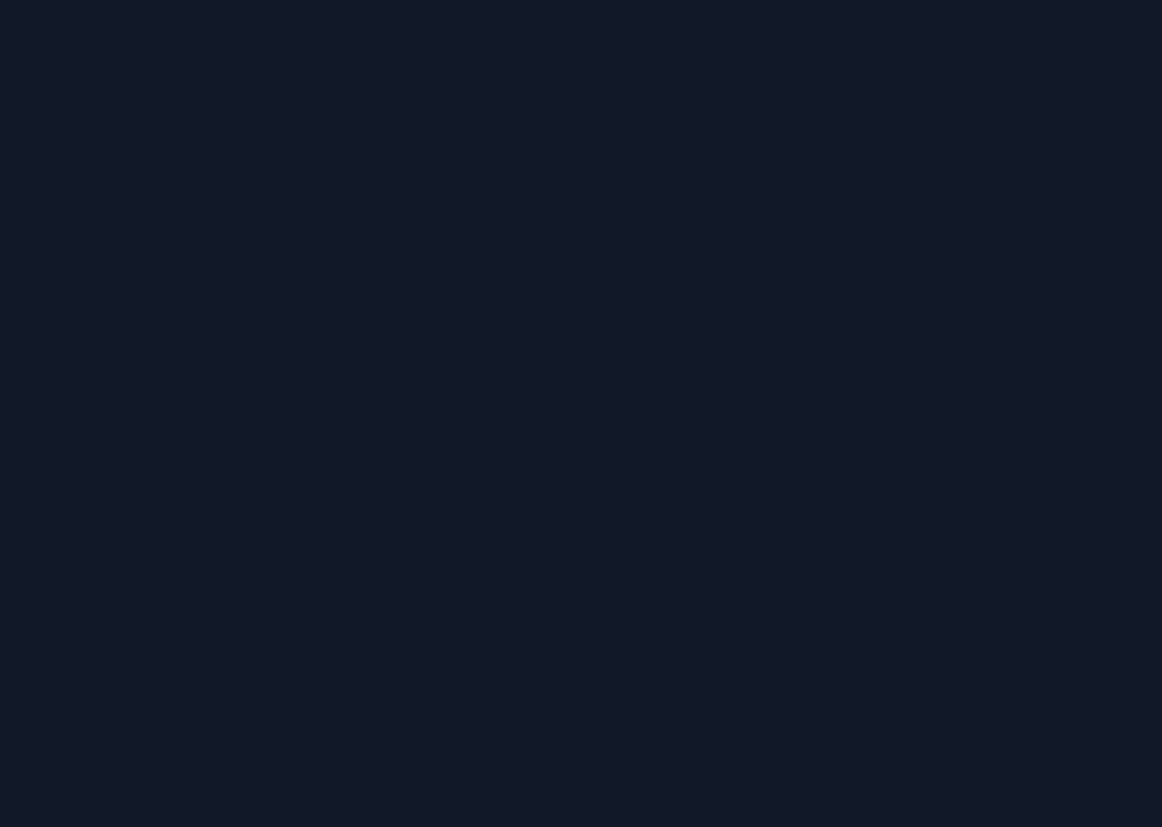 scroll, scrollTop: 0, scrollLeft: 0, axis: both 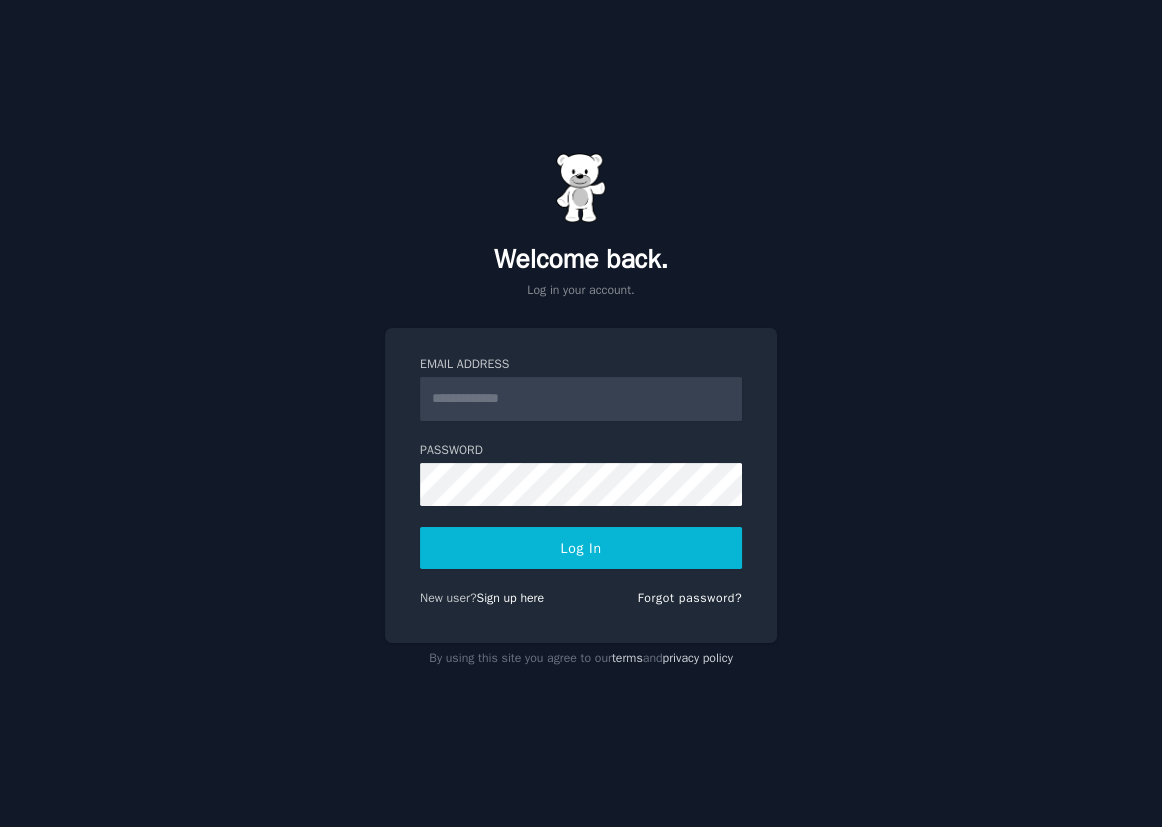 type on "**********" 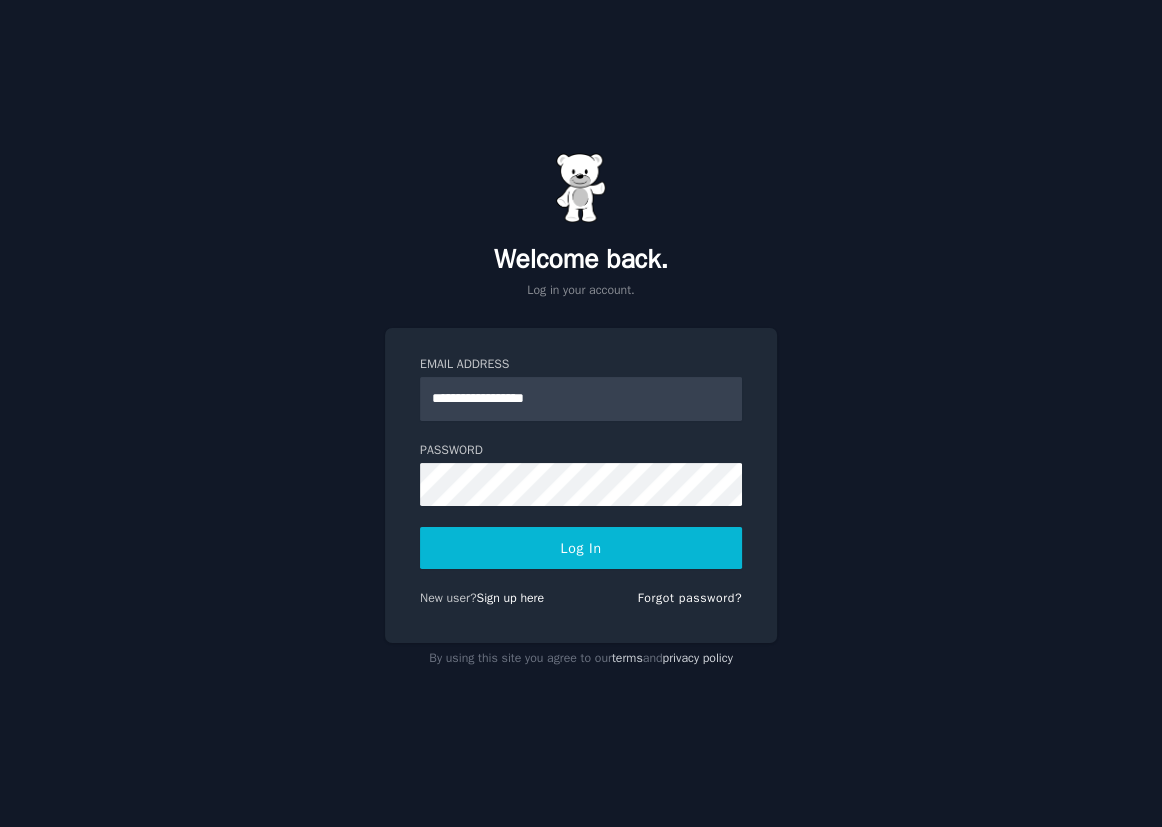 click on "Log In" at bounding box center [581, 548] 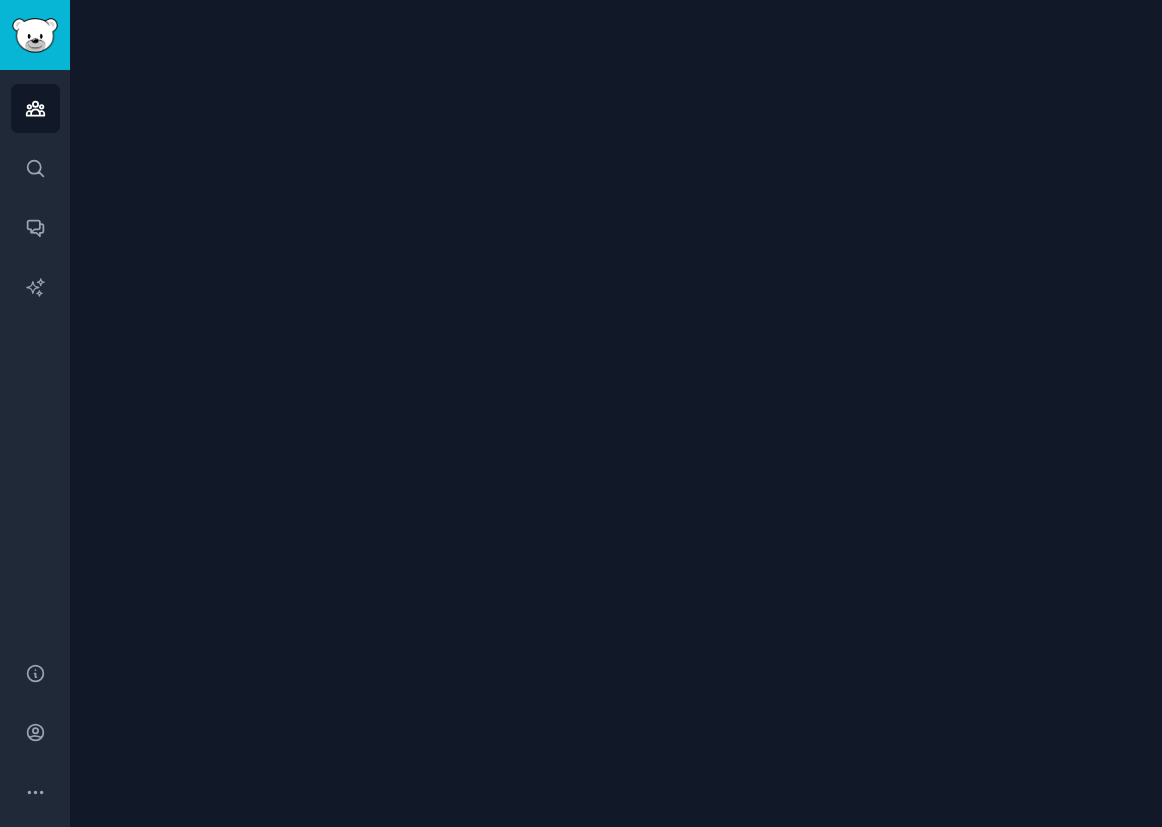 scroll, scrollTop: 0, scrollLeft: 0, axis: both 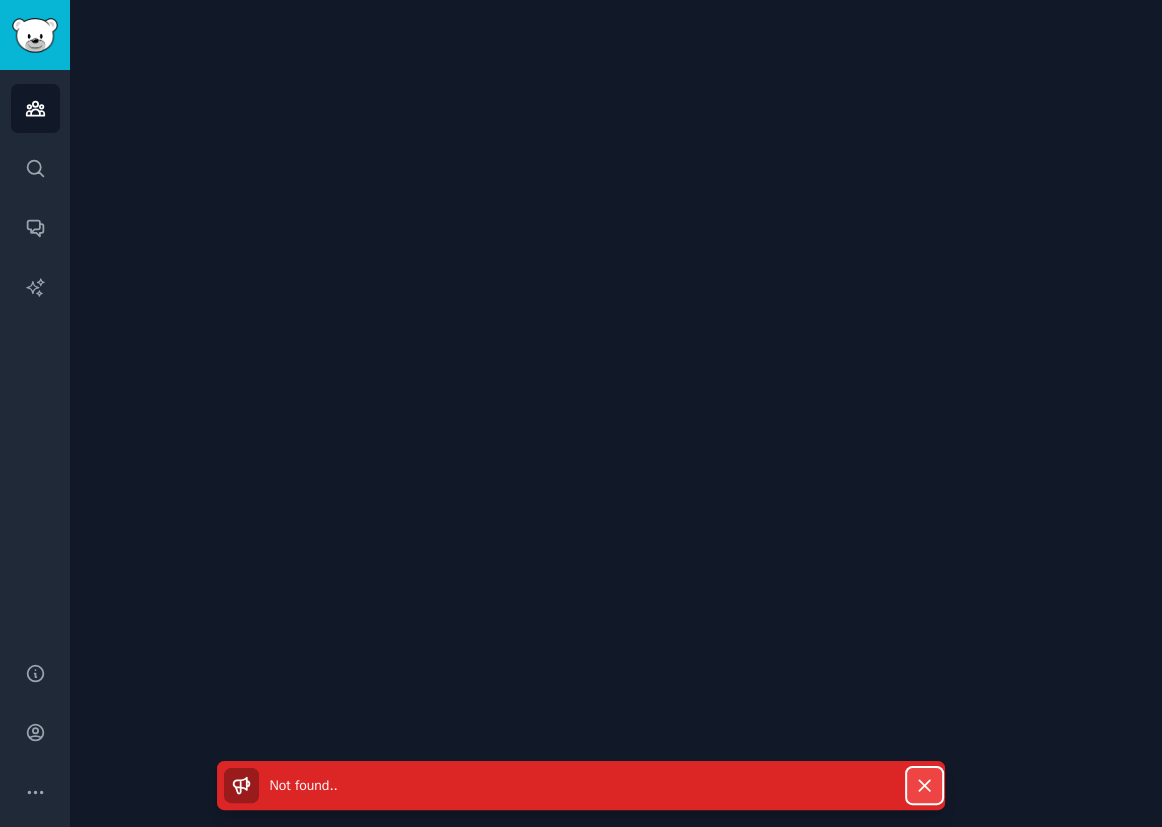 click on "Dismiss" at bounding box center (924, 785) 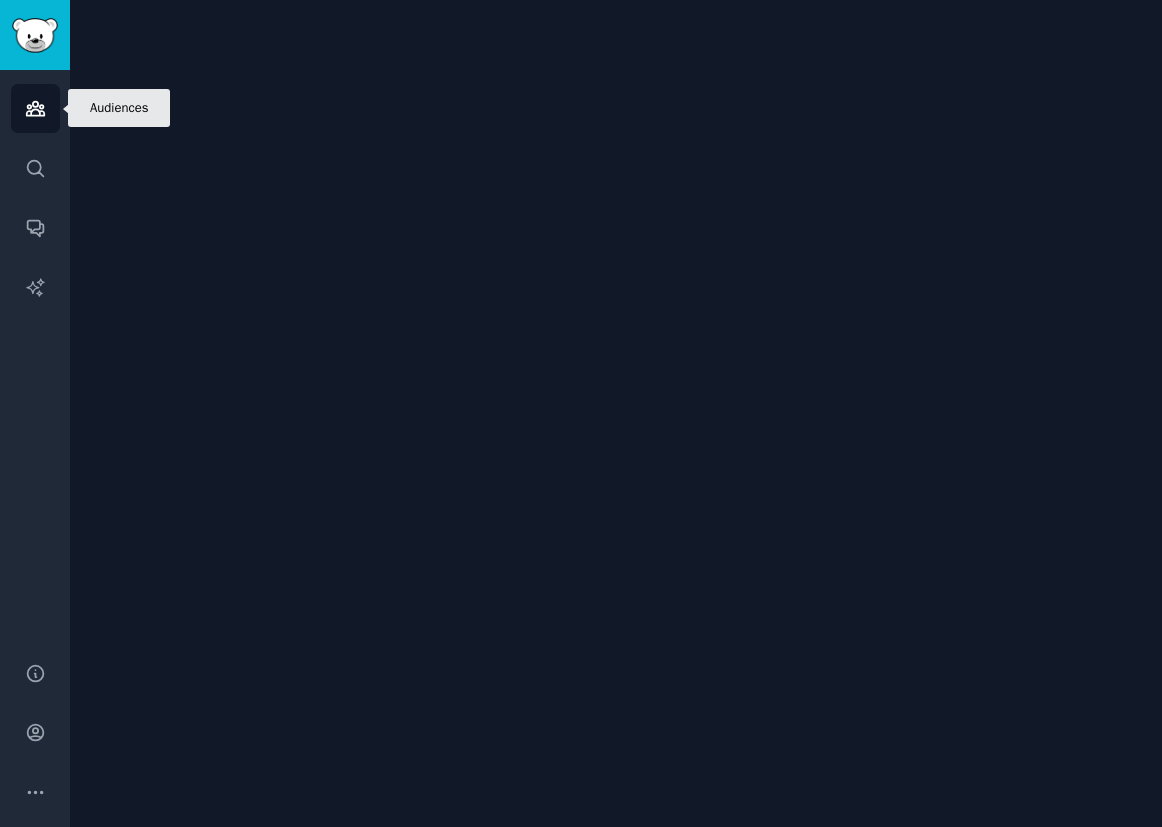 click 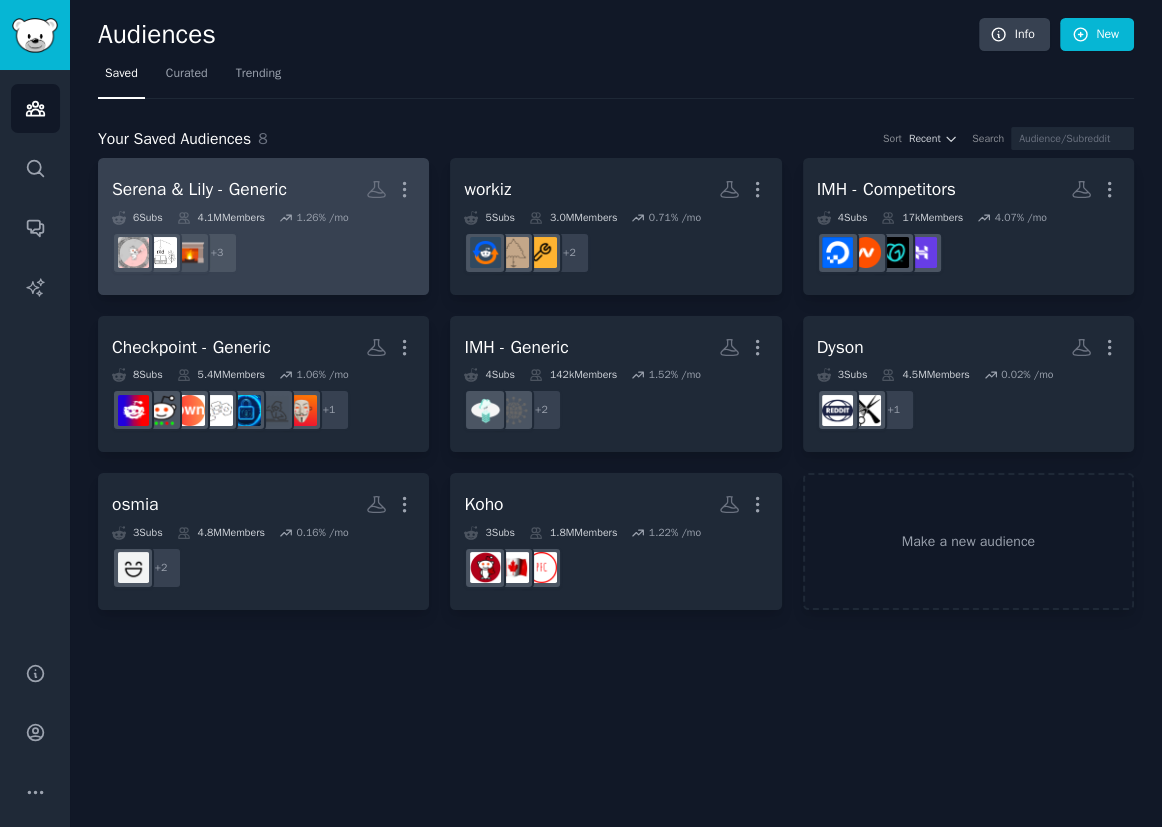 click on "Serena & Lily - Generic" at bounding box center [199, 189] 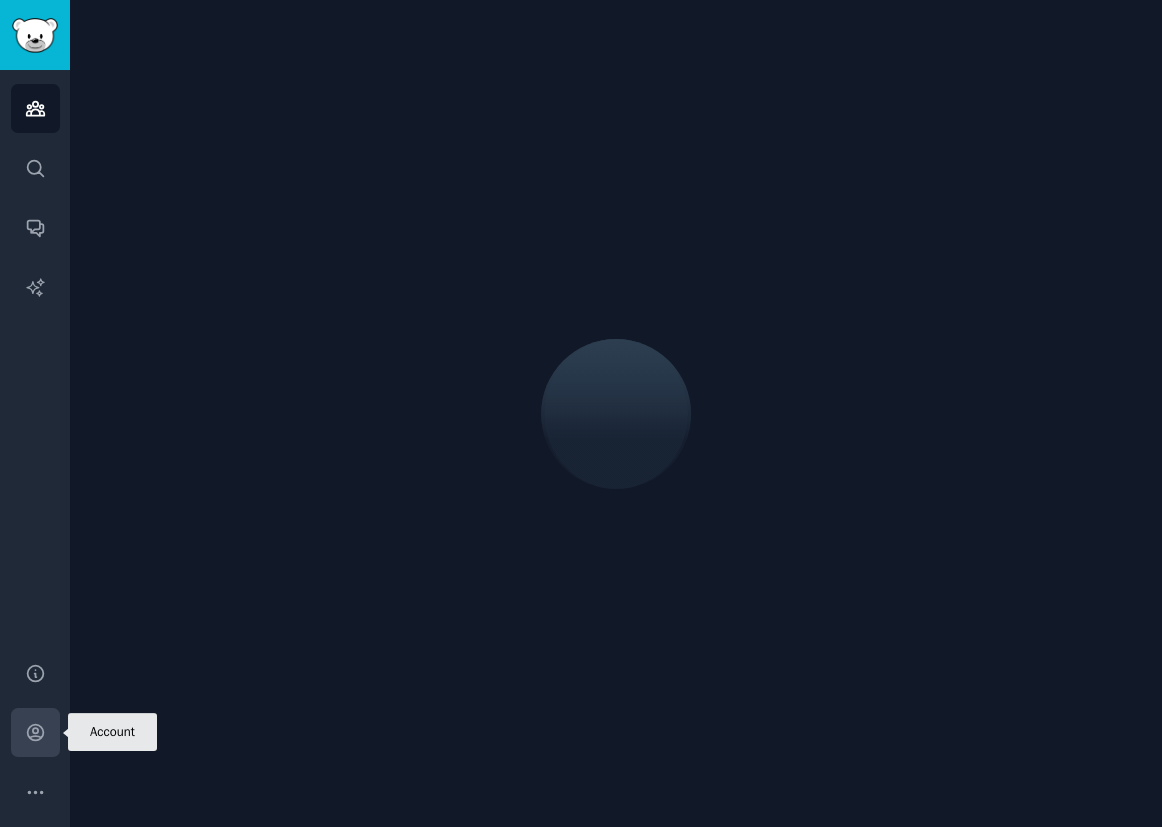 click 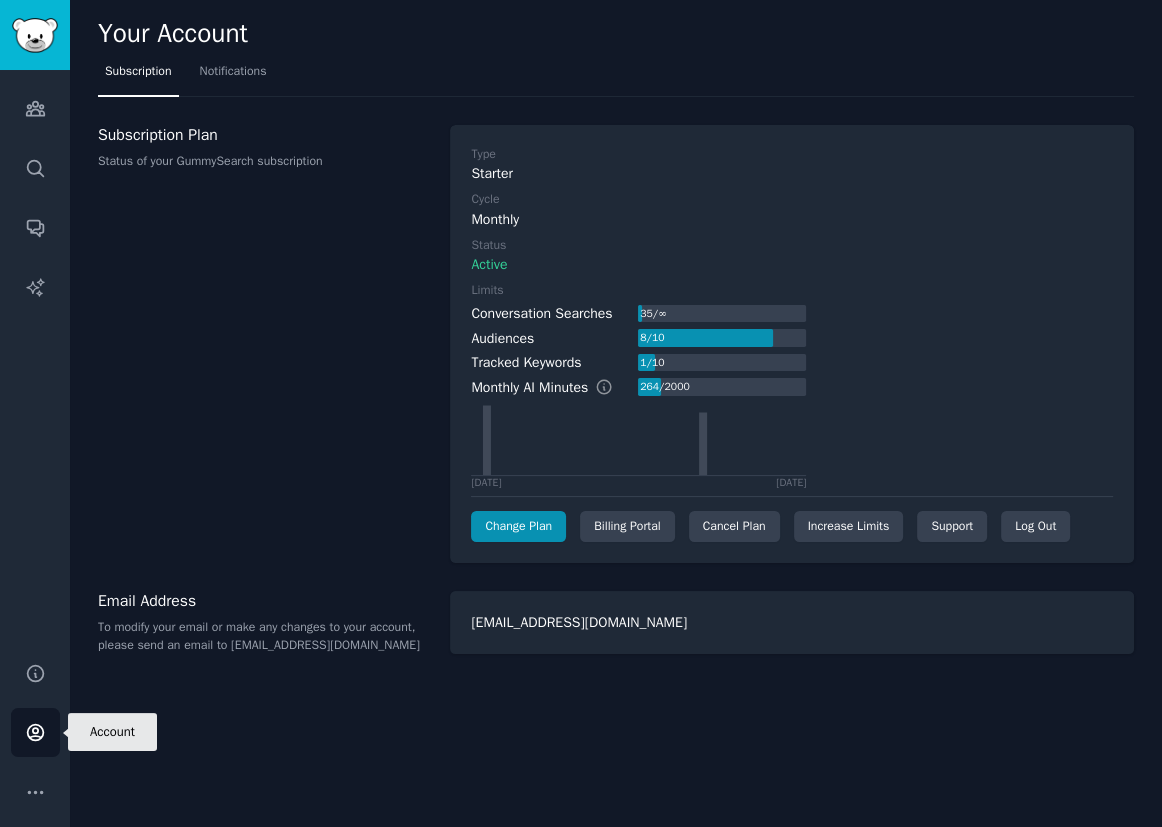 click 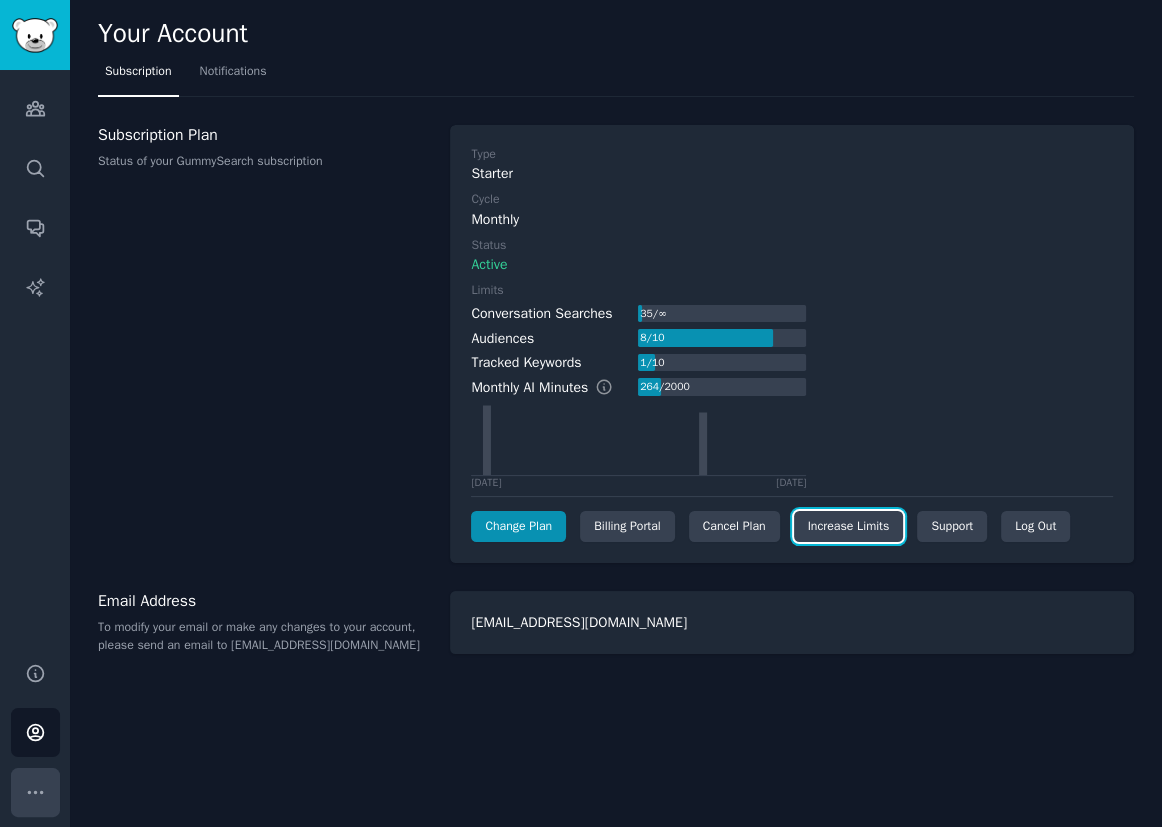 click 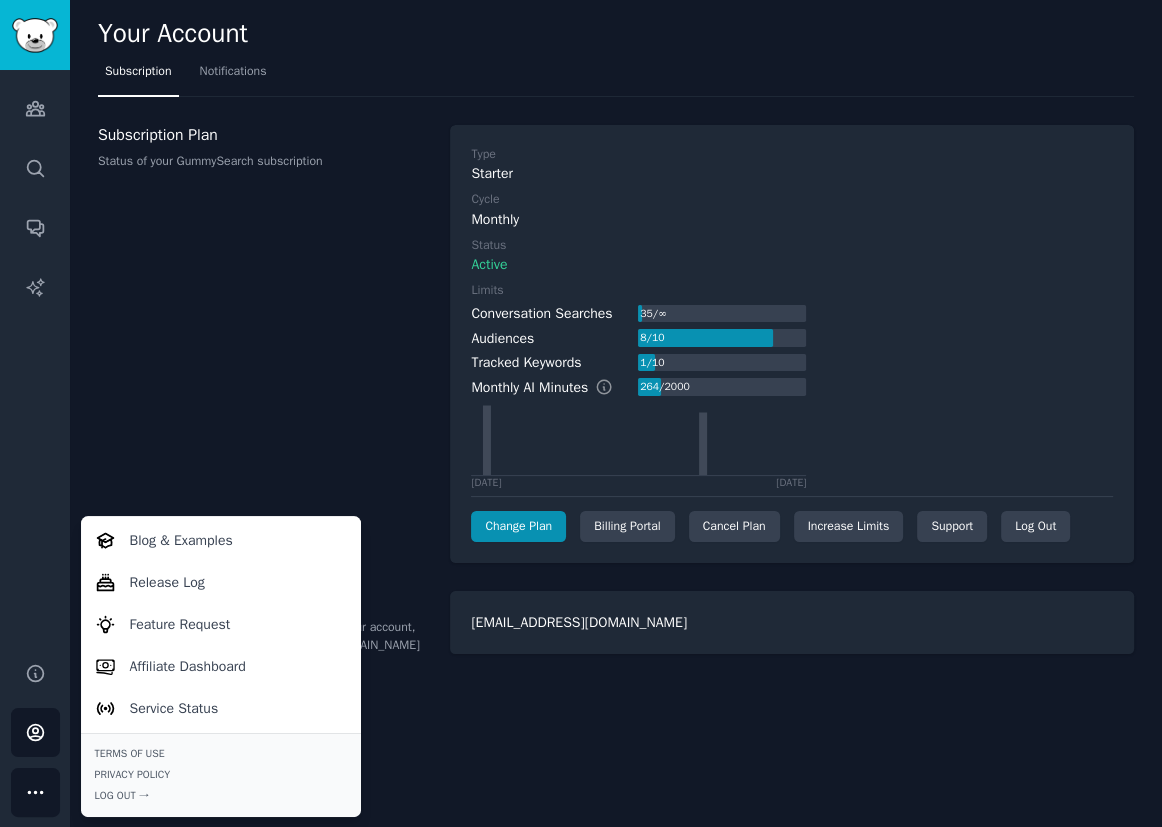 click on "Your Account Subscription Notifications Subscription Plan Status of your GummySearch subscription Type Starter Cycle Monthly Status Active Limits Conversation Searches 35  /  ∞ Audiences 8  /  10 Tracked Keywords 1  /  10 Monthly AI Minutes 264  /  2000 2025-06-24 2025-07-24 Change Plan Billing Portal Cancel Plan Increase Limits Support Log Out Email Address To modify your email or make any changes to your account, please send an email to fed@gummysearch.com tools@primelis.com" 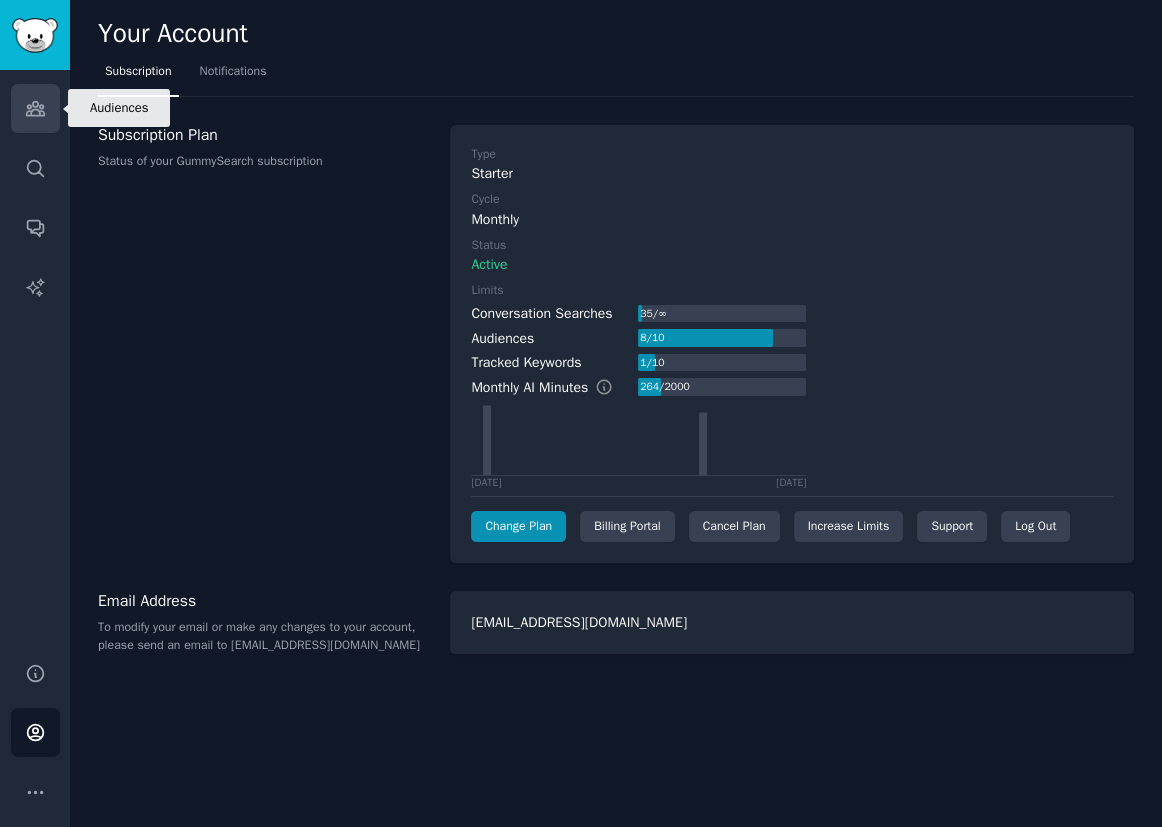 click 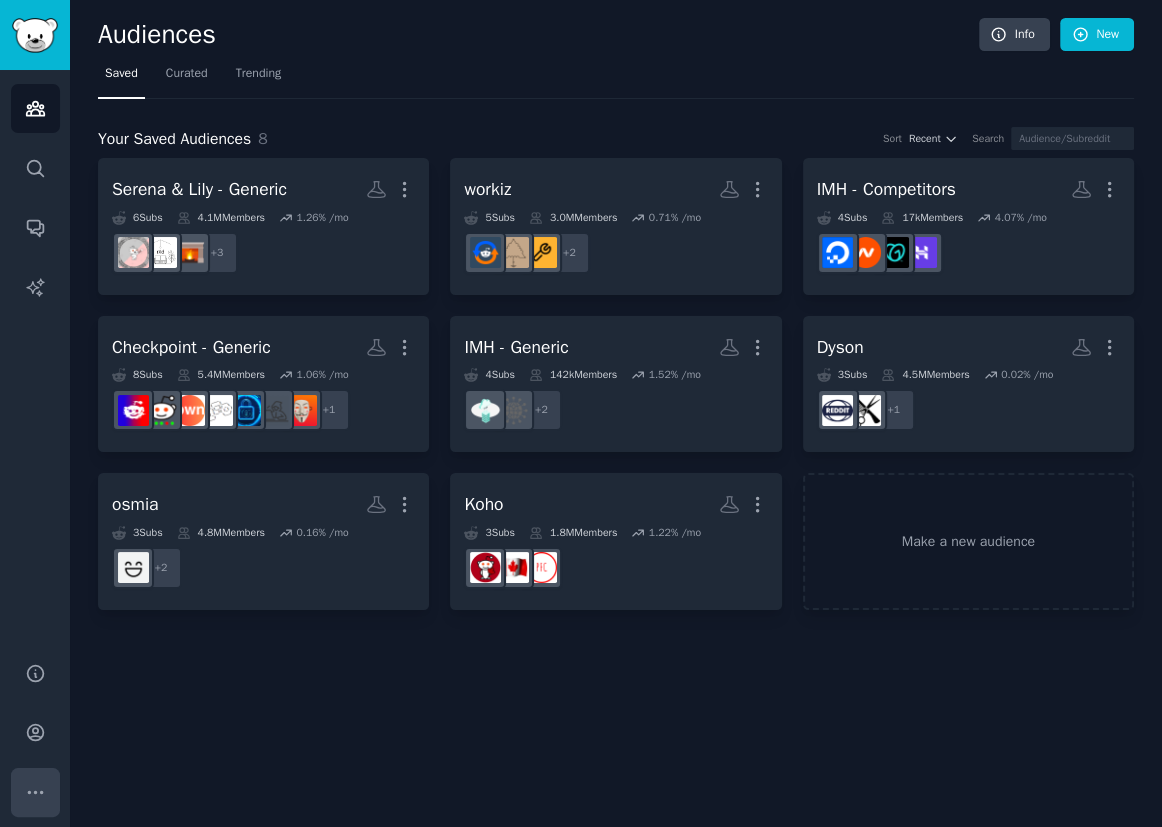 click 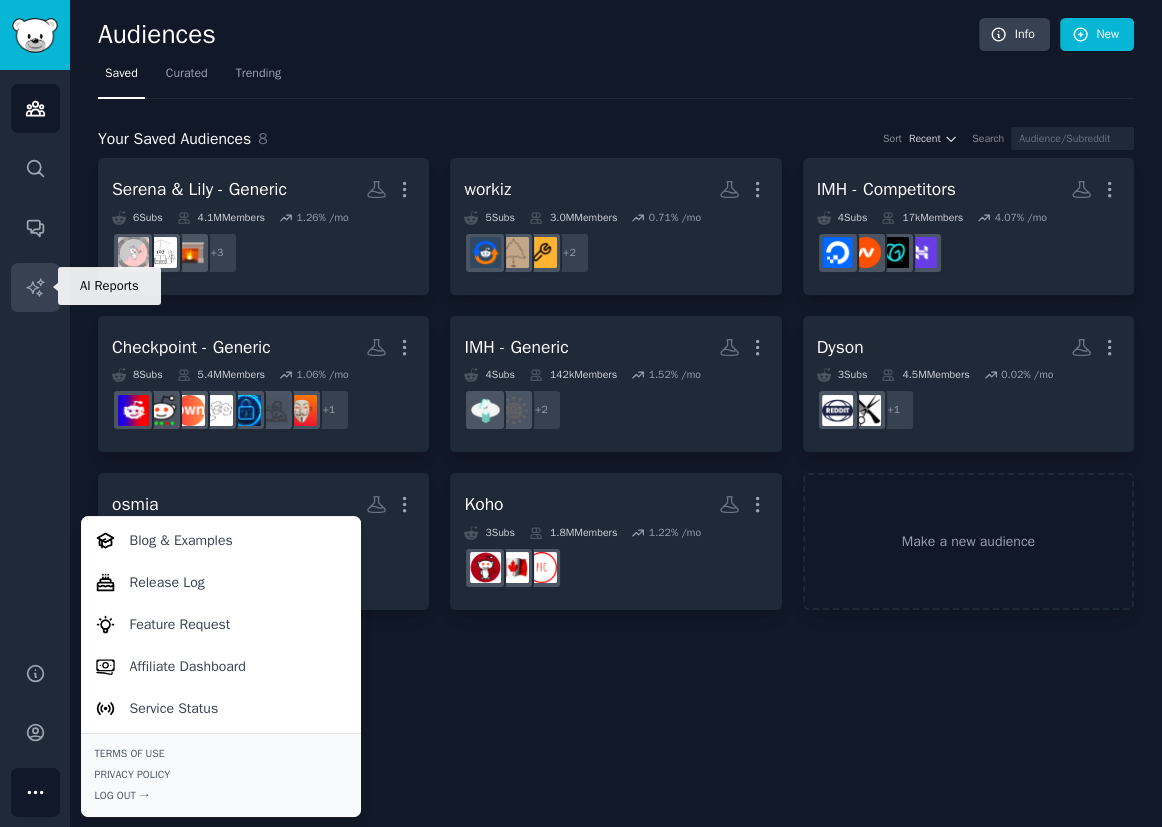 click 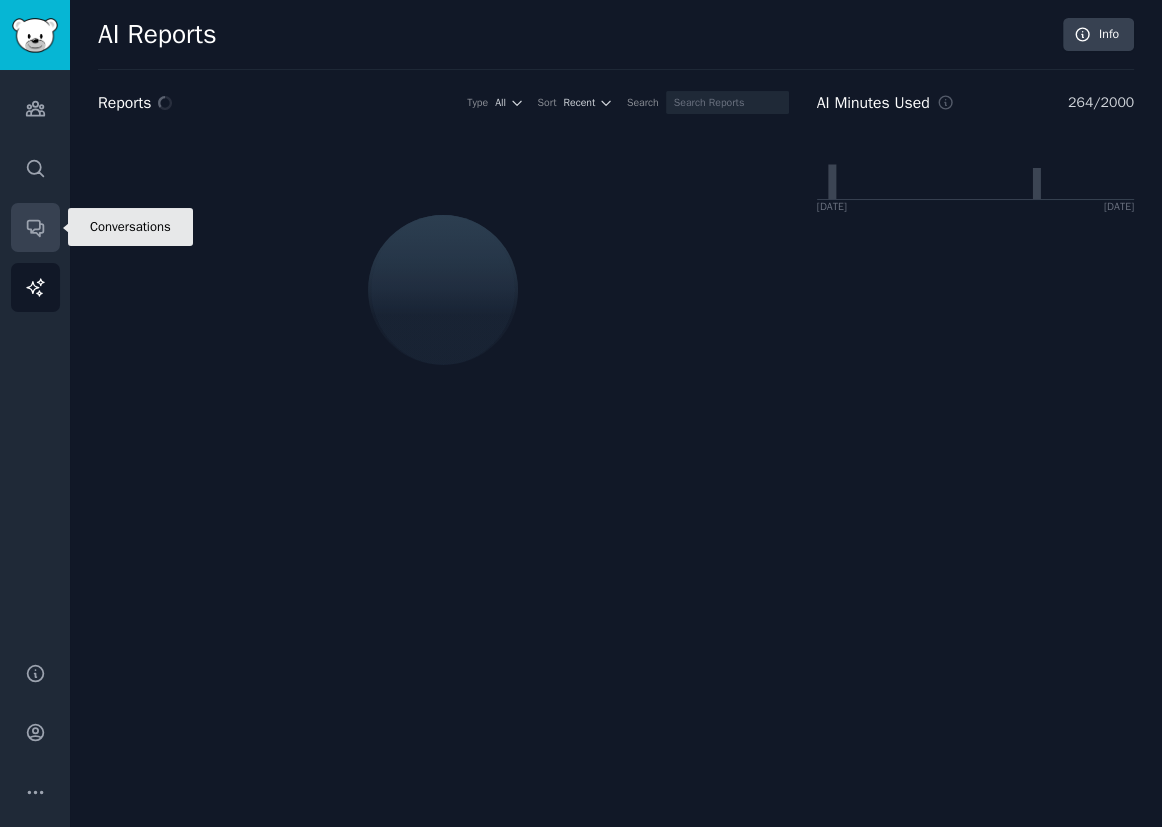 click on "Conversations" at bounding box center (35, 227) 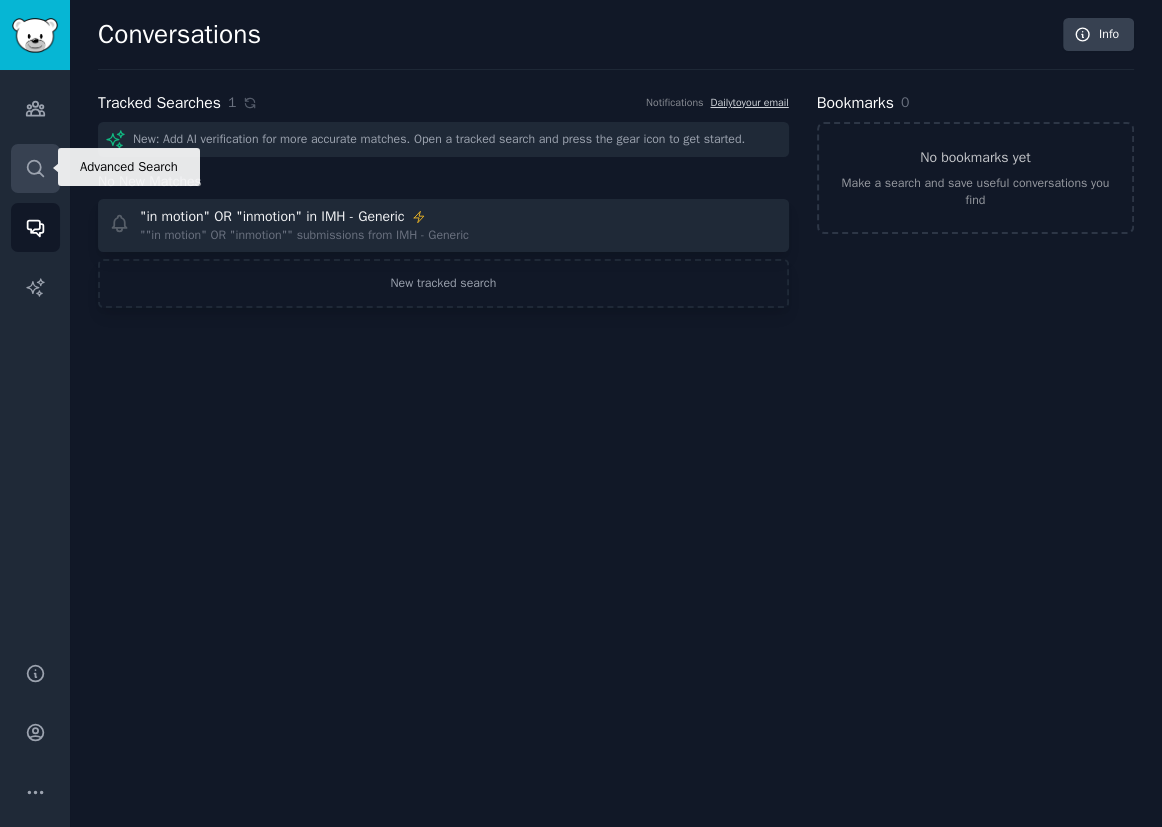 click 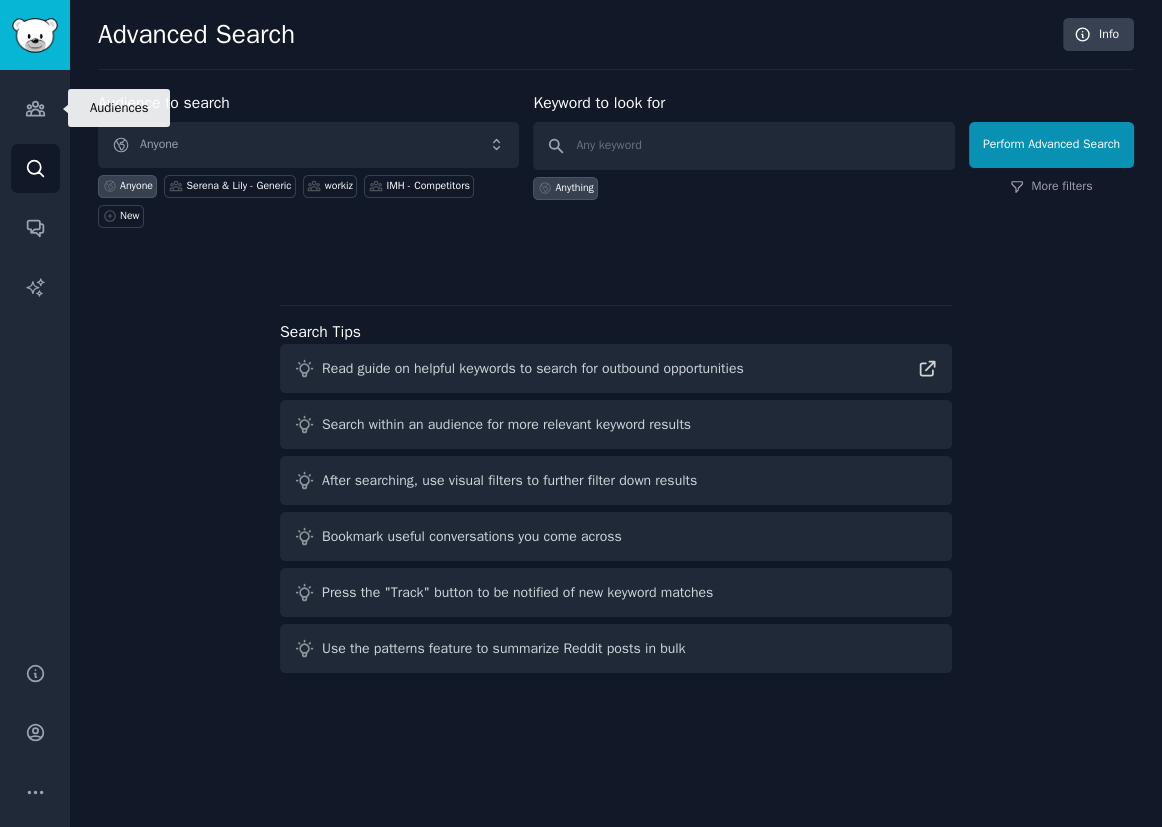 click 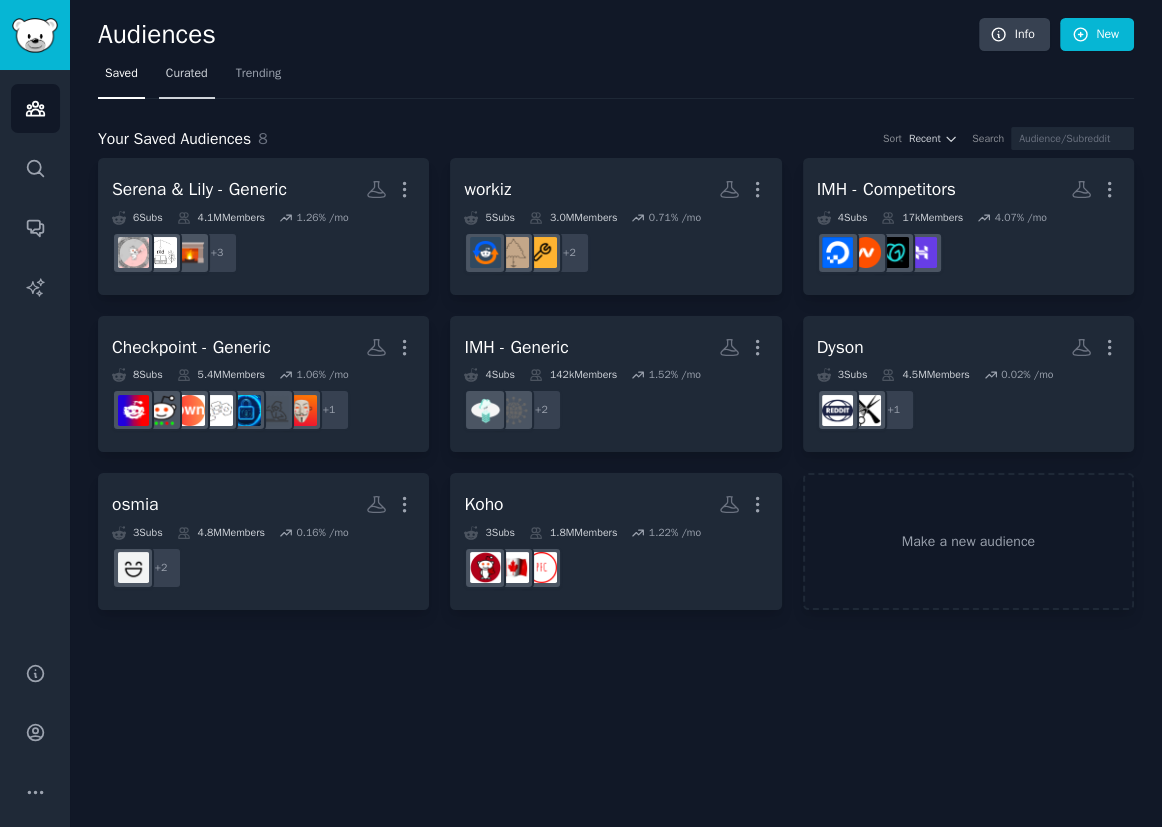 drag, startPoint x: 170, startPoint y: 83, endPoint x: 182, endPoint y: 85, distance: 12.165525 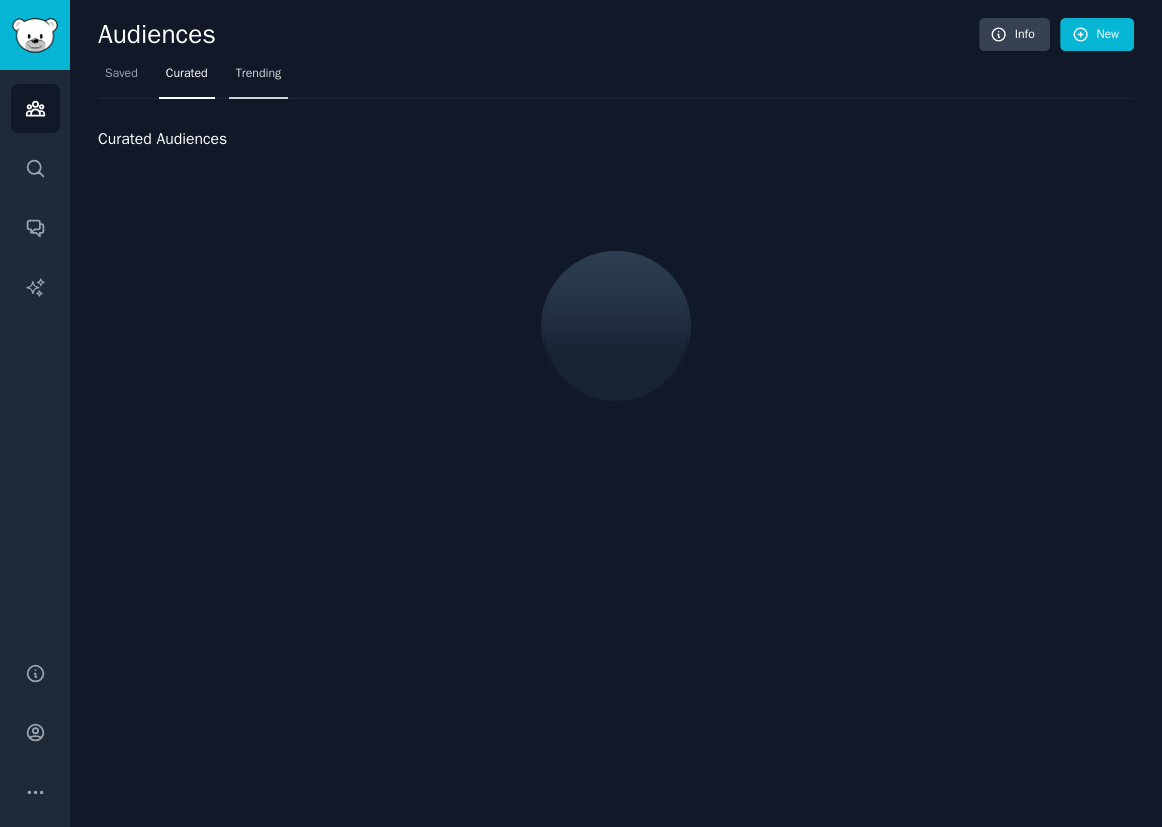 click on "Trending" at bounding box center (259, 78) 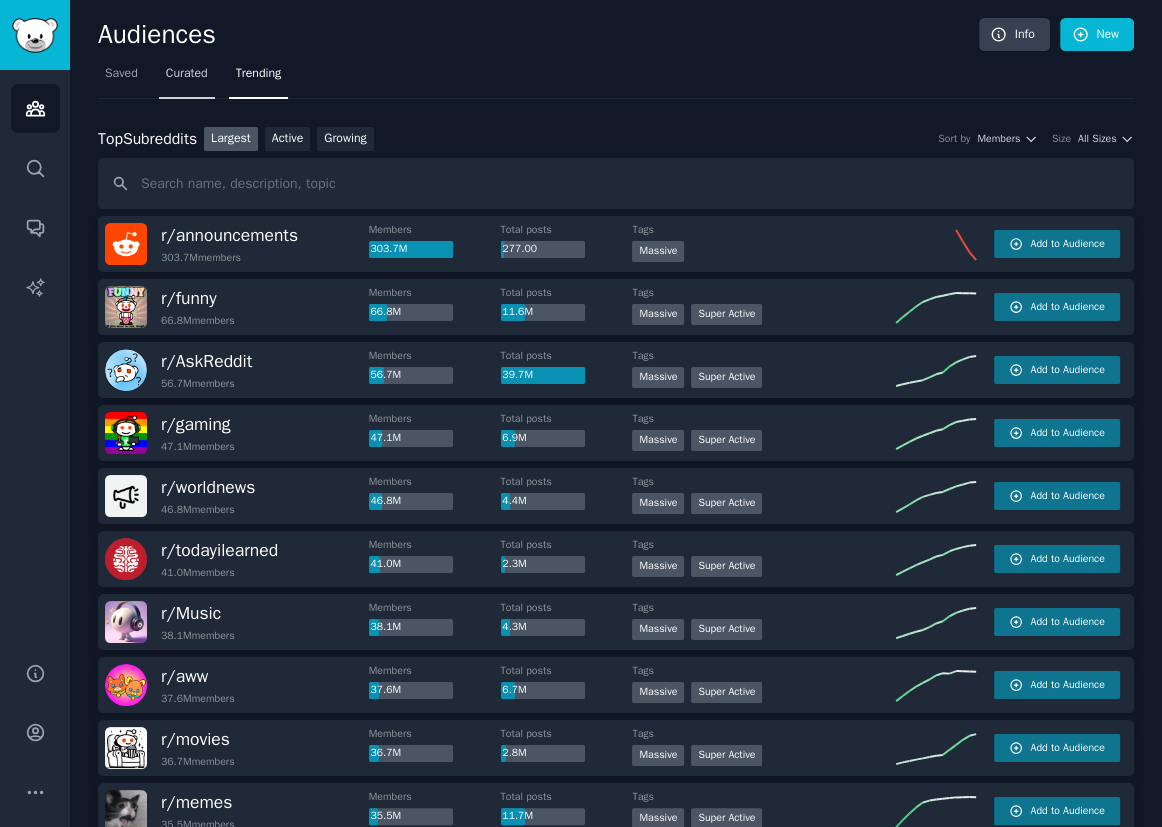 click on "Curated" at bounding box center (187, 78) 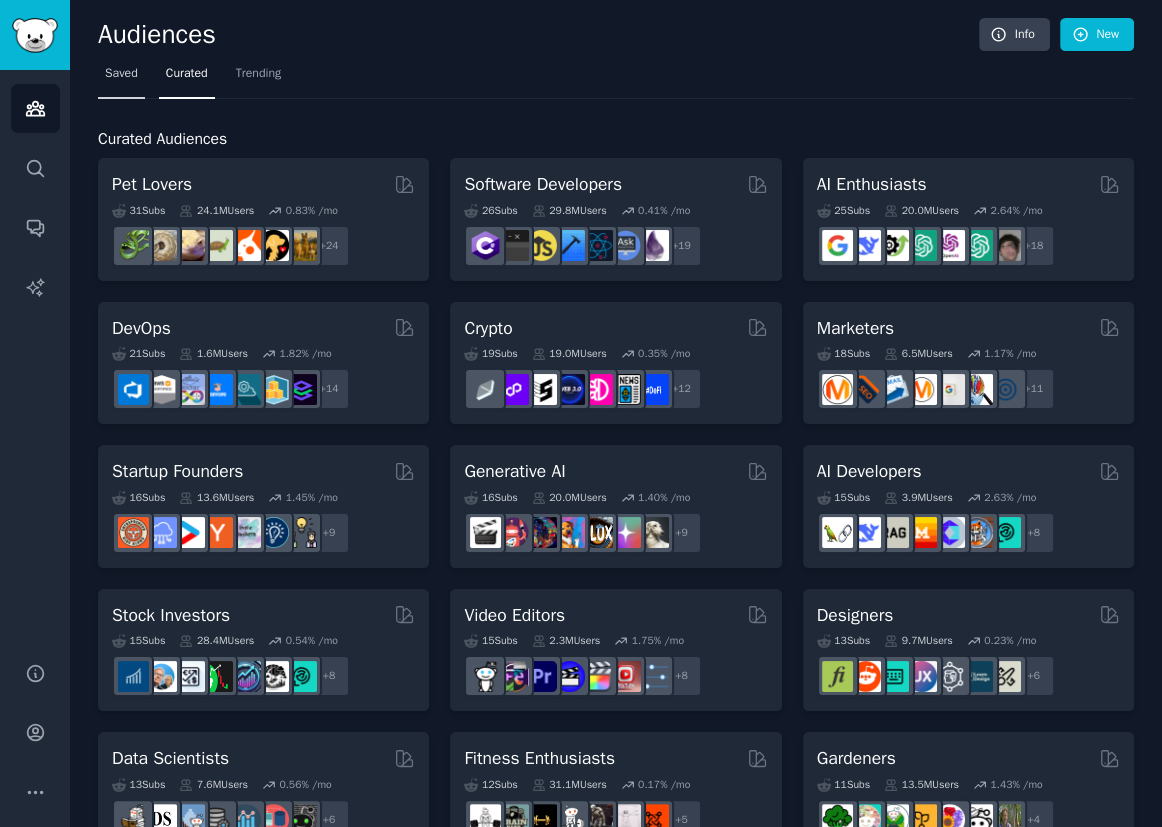 click on "Saved" at bounding box center [121, 74] 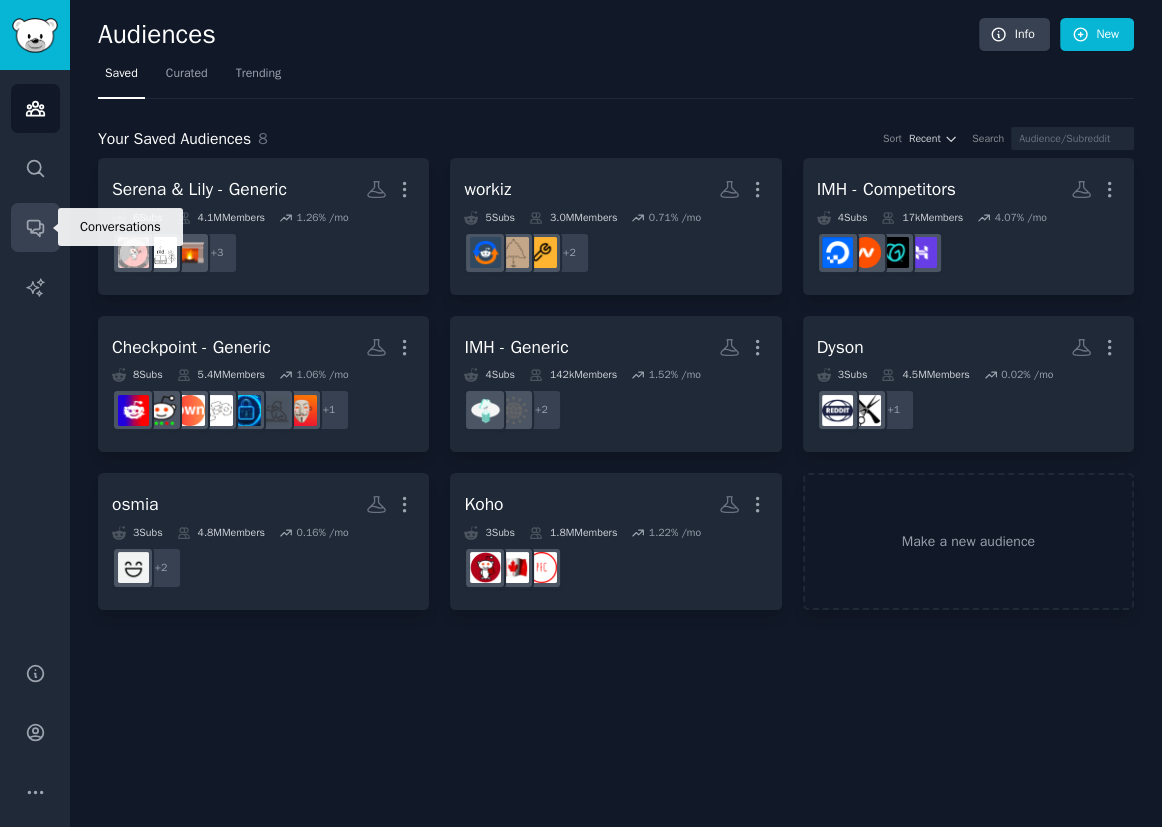 click 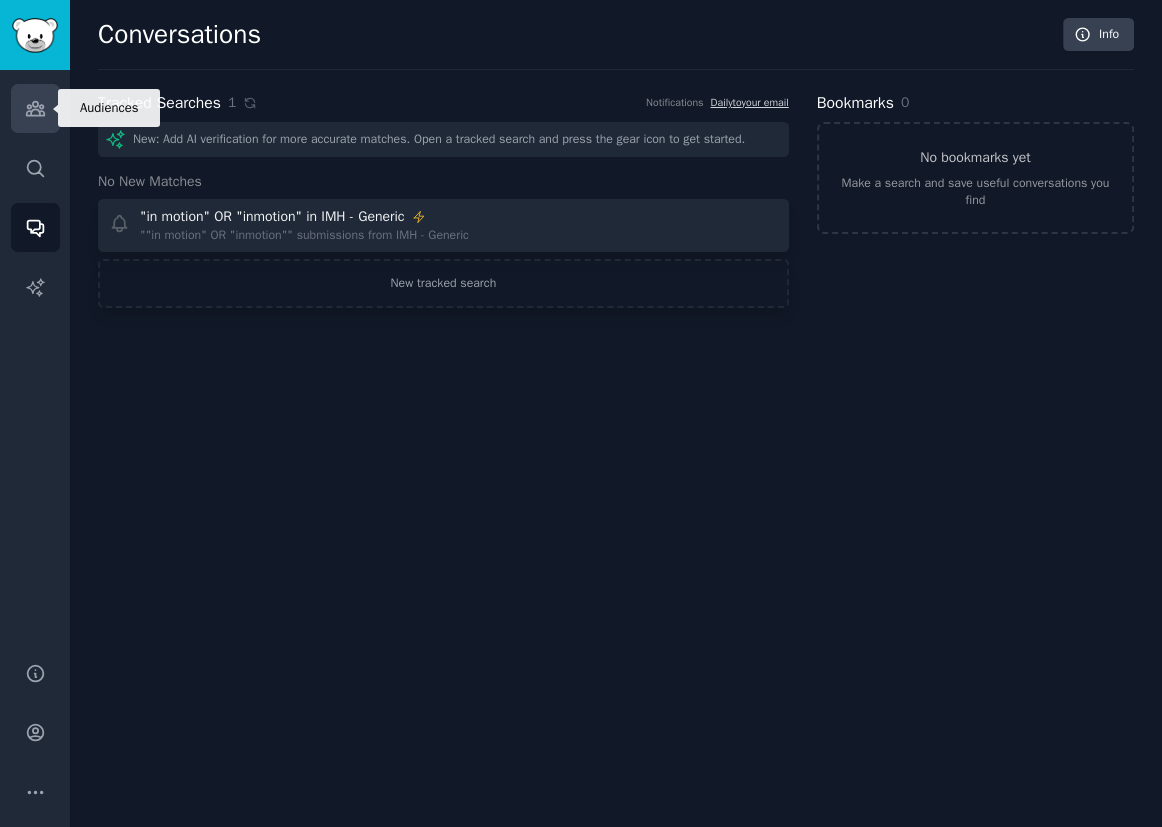 click on "Audiences" at bounding box center (35, 108) 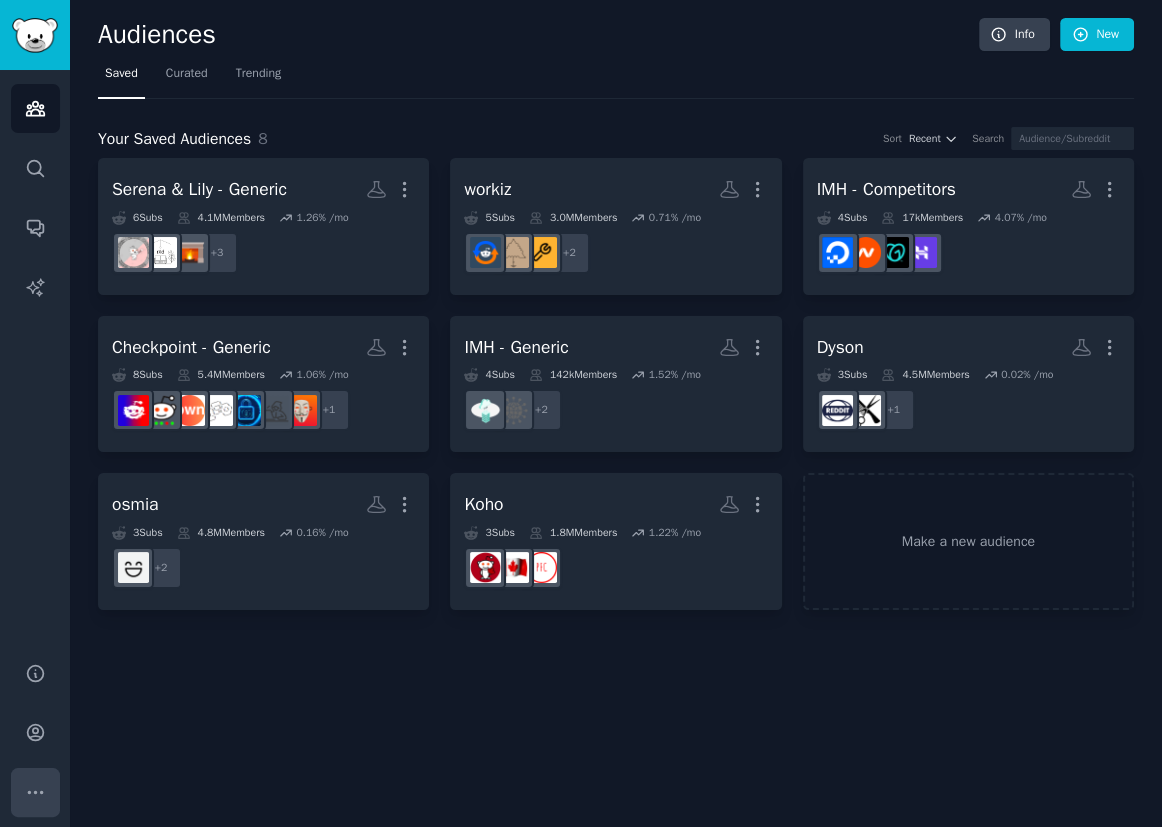 click 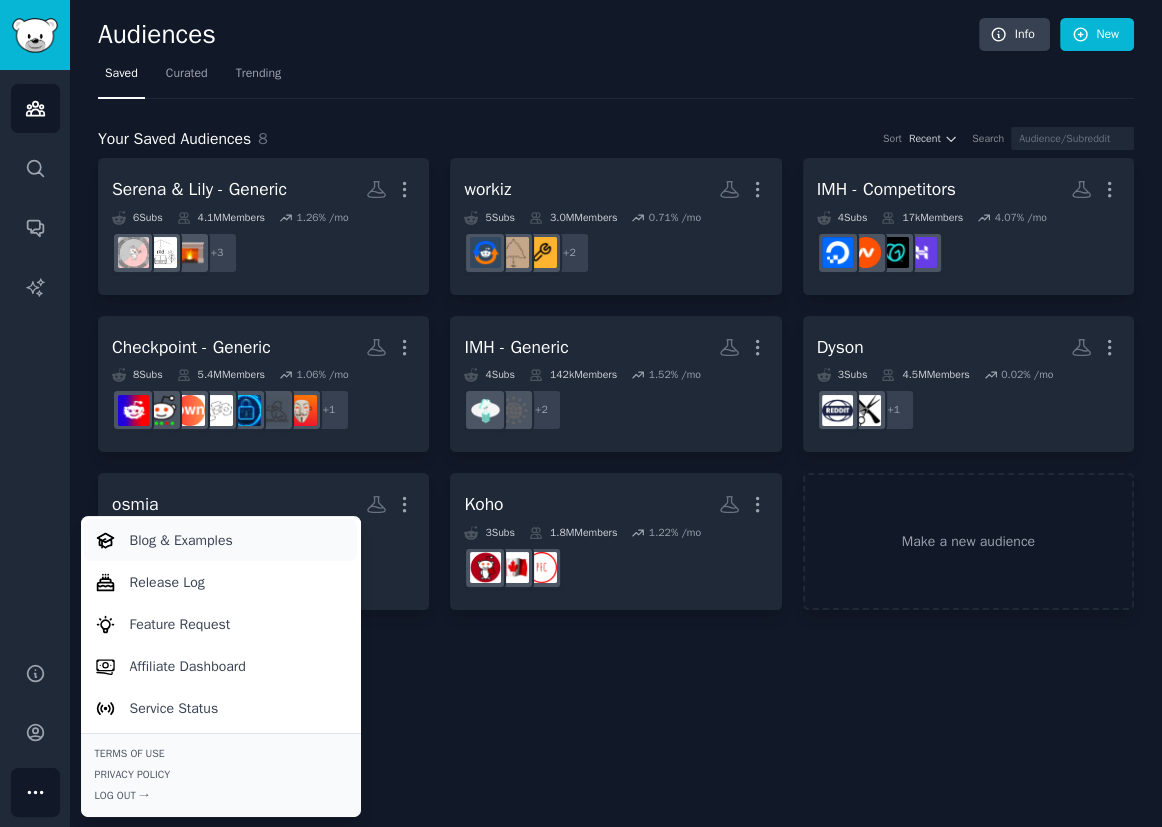 click on "Blog & Examples" at bounding box center (220, 540) 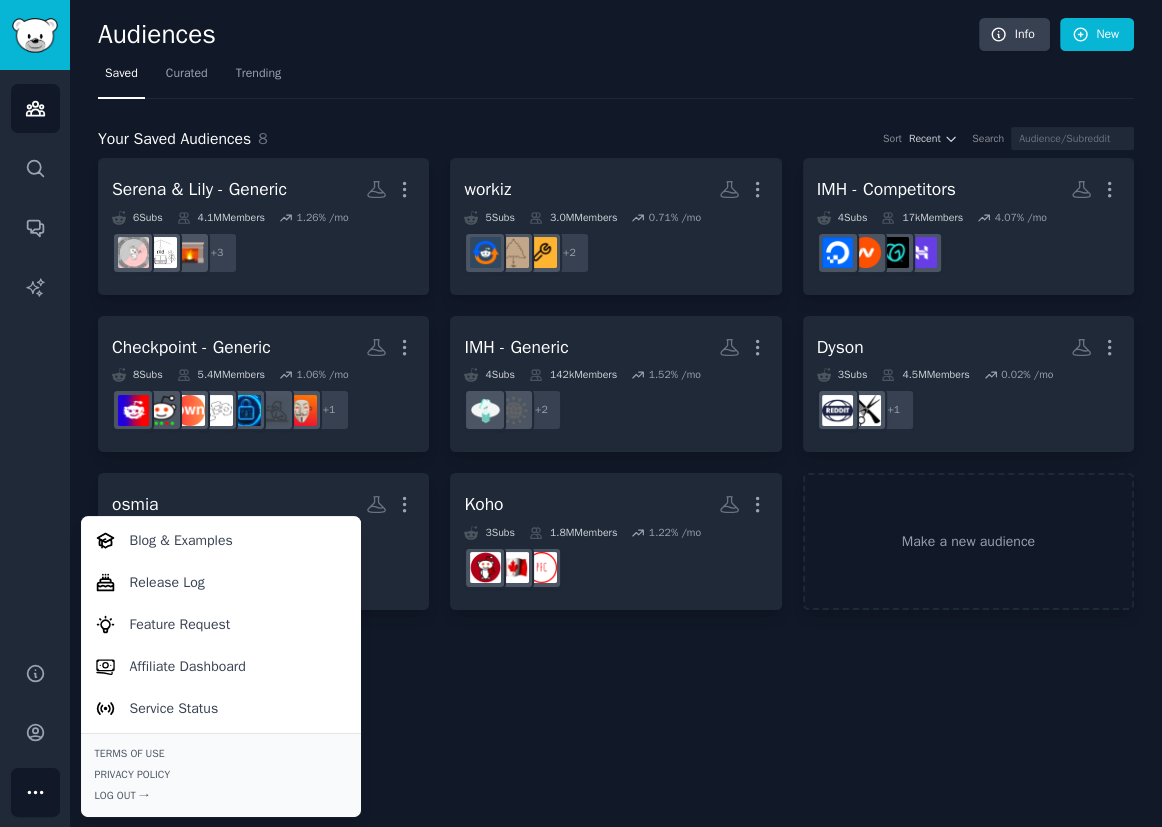 click on "Saved Curated Trending" at bounding box center [616, 78] 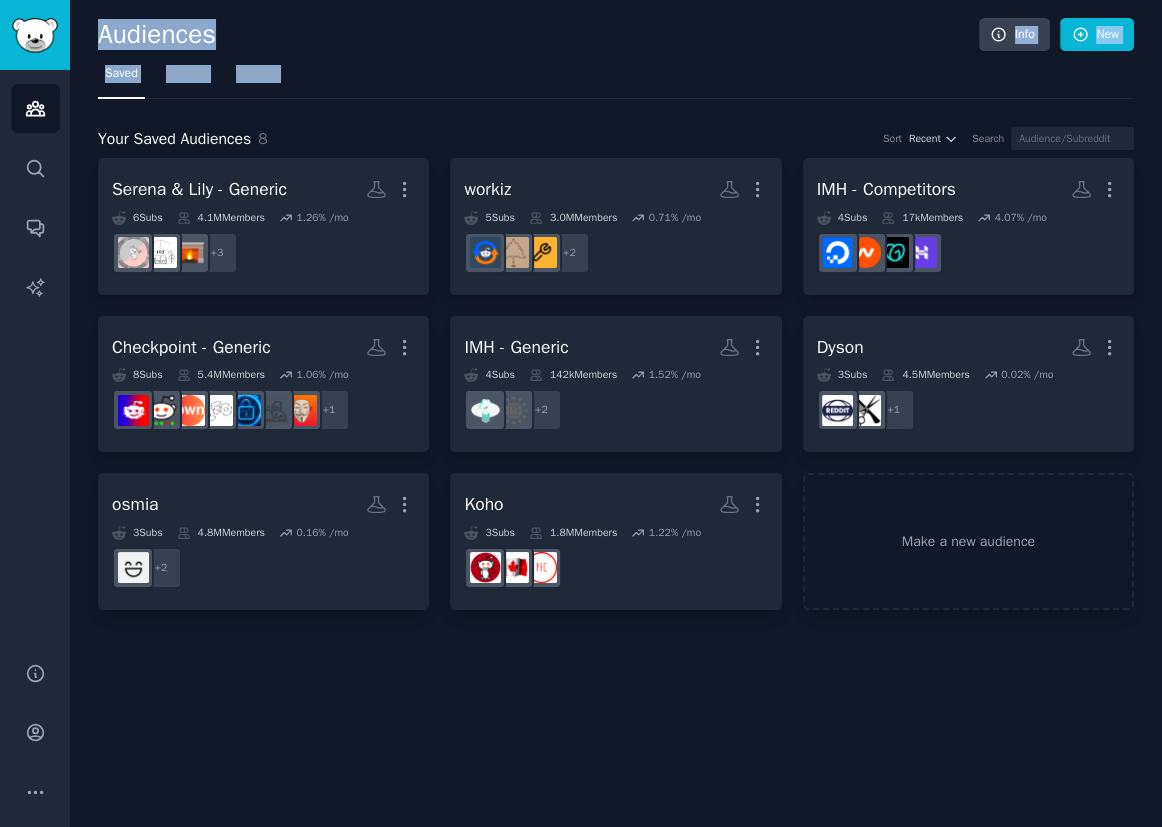 drag, startPoint x: 410, startPoint y: 81, endPoint x: 100, endPoint y: 31, distance: 314.00638 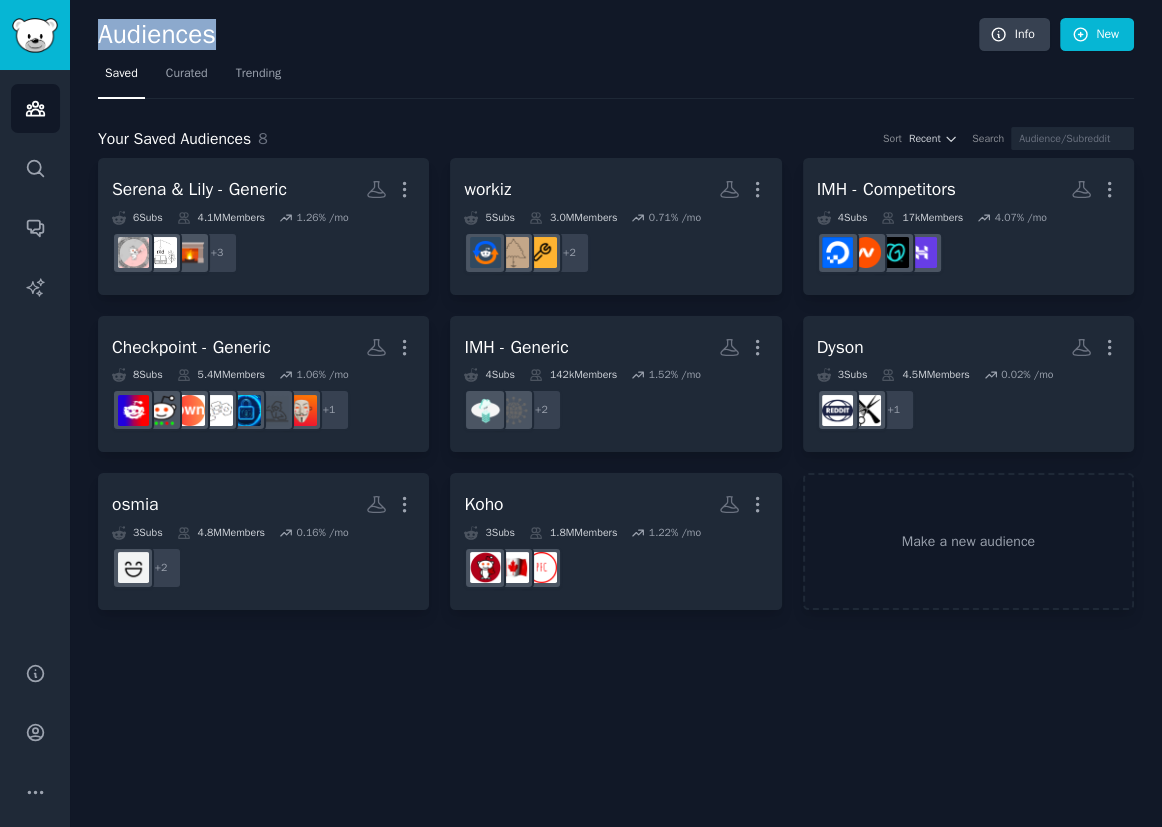 click on "Audiences" at bounding box center (538, 35) 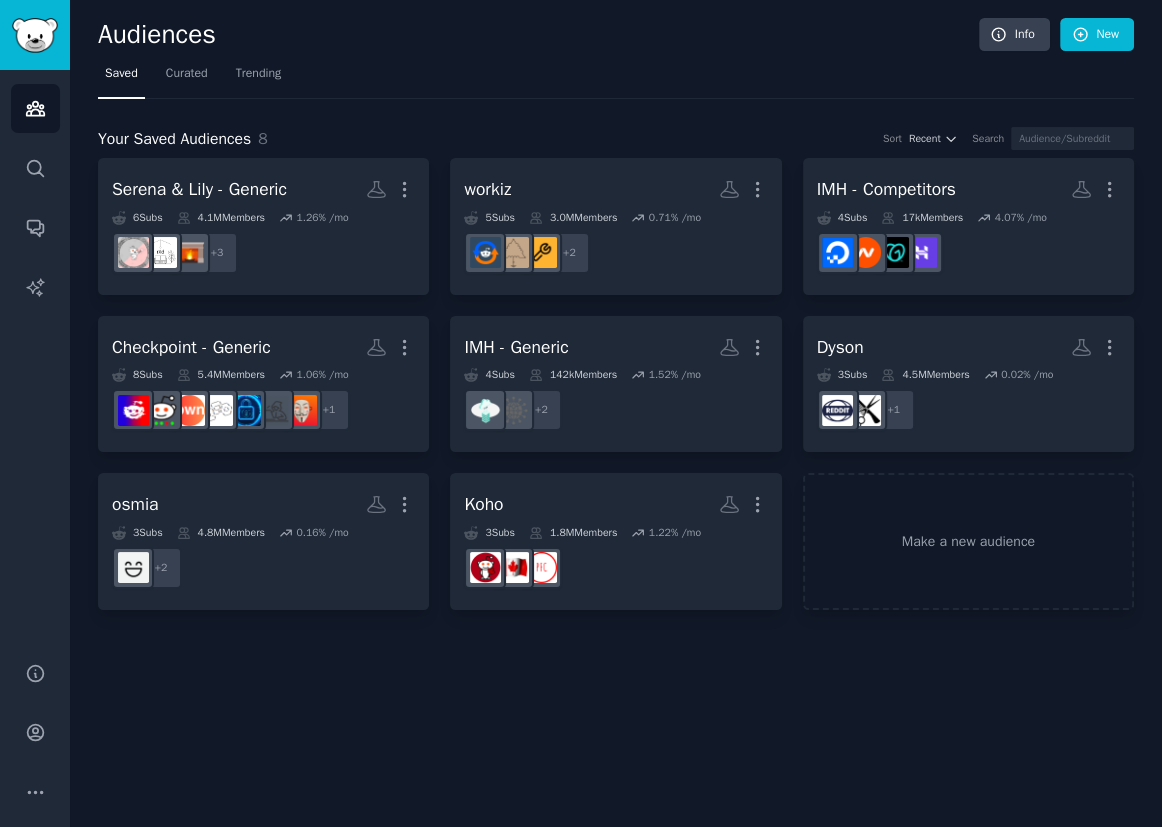 click on "Audiences Info New Saved Curated Trending Your Saved Audiences 8 Sort Recent Search Serena & Lily - Generic More 6  Sub s 4.1M  Members 1.26 % /mo r/InteriorDesign + 3 workiz More 5  Sub s 3.0M  Members 0.71 % /mo + 2 IMH - Competitors More 4  Sub s 17k  Members 4.07 % /mo Checkpoint - Generic More 8  Sub s 5.4M  Members 1.06 % /mo r/hacking + 1 IMH - Generic More 4  Sub s 142k  Members 1.52 % /mo + 2 Dyson More 3  Sub s 4.5M  Members 0.02 % /mo + 1 osmia More 3  Sub s 4.8M  Members 0.16 % /mo + 2 Koho More 3  Sub s 1.8M  Members 1.22 % /mo Make a new audience" 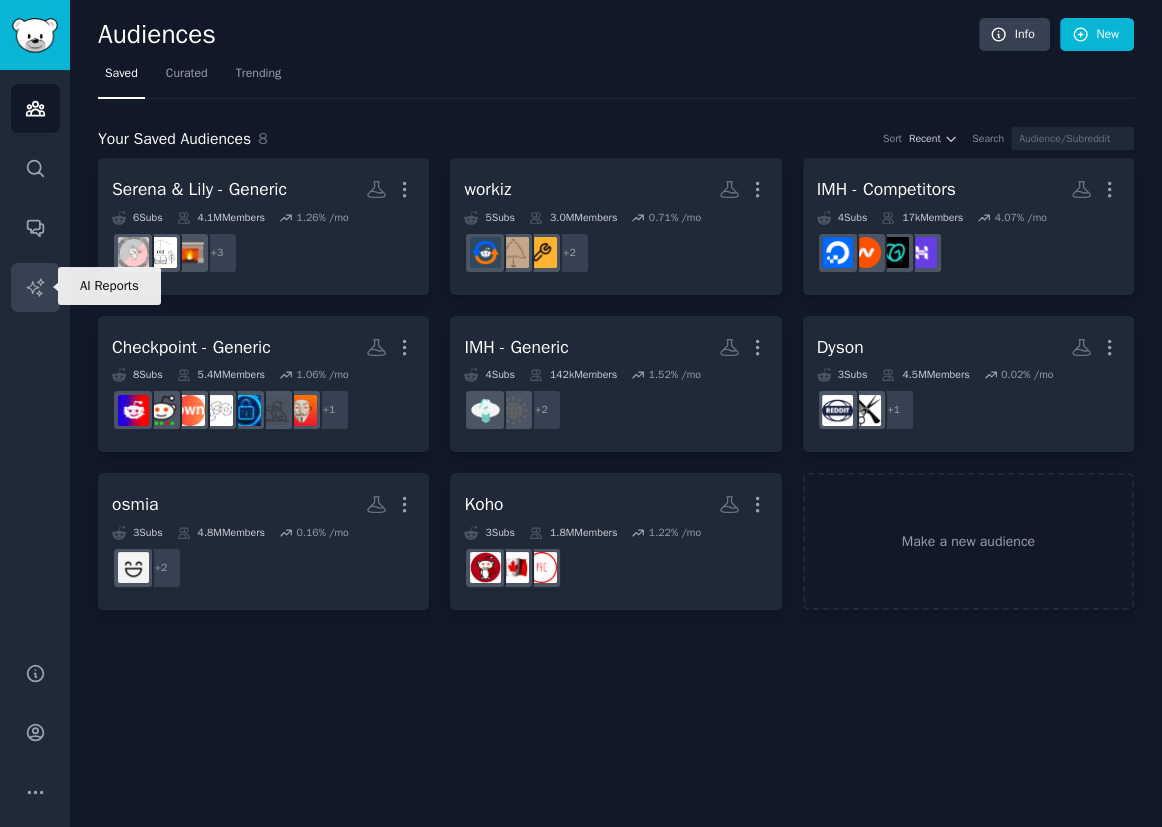 click on "AI Reports" at bounding box center [35, 287] 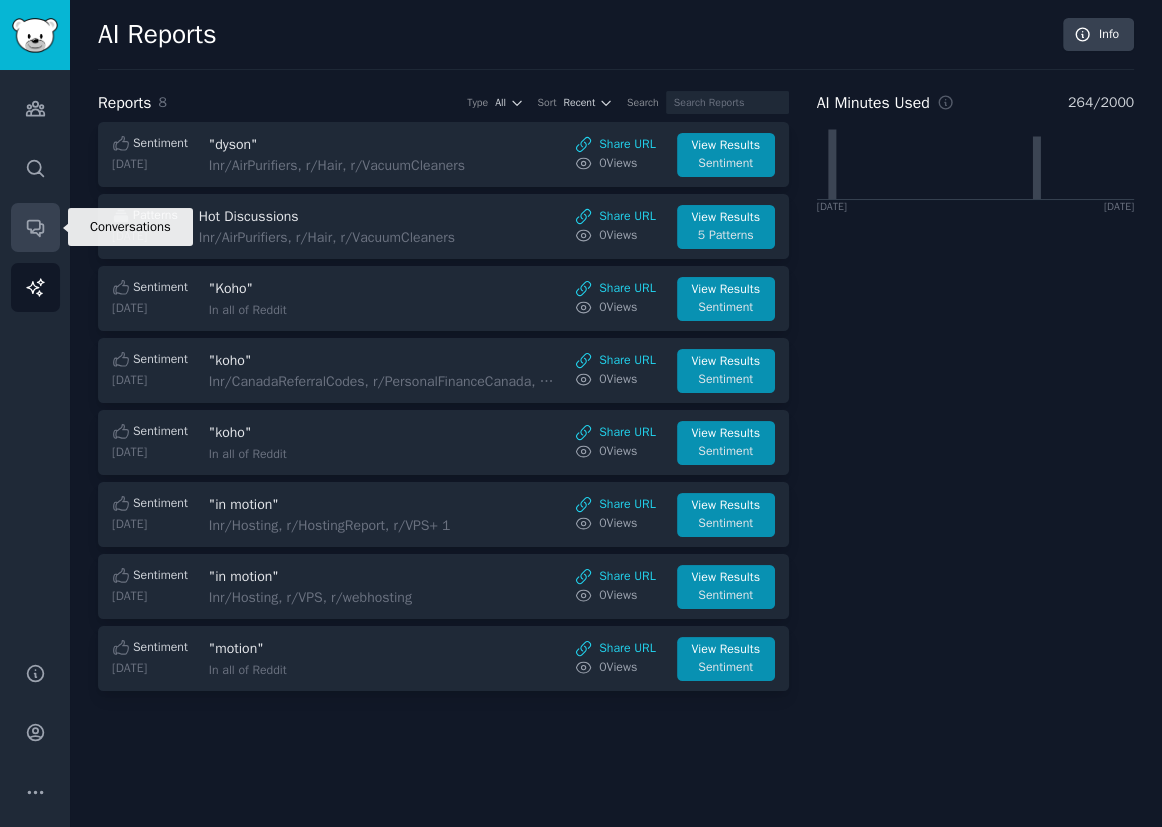 click on "Conversations" at bounding box center (35, 227) 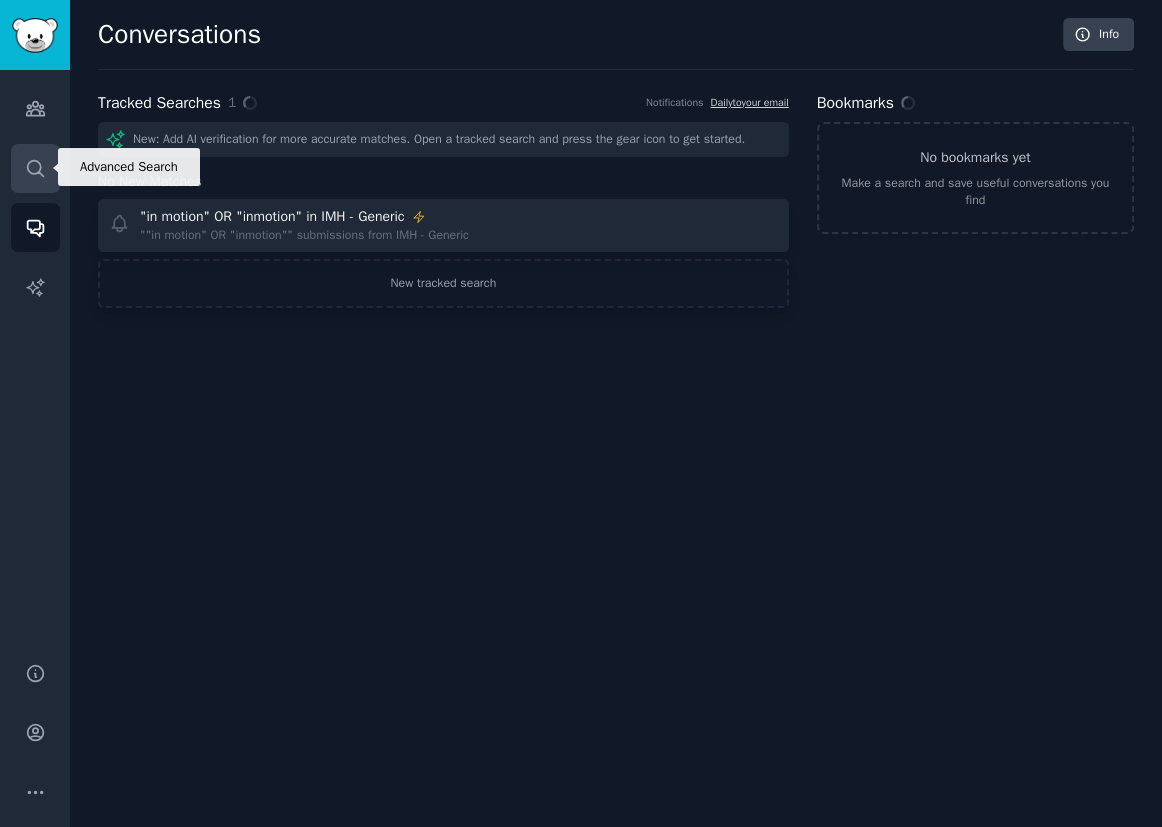 click 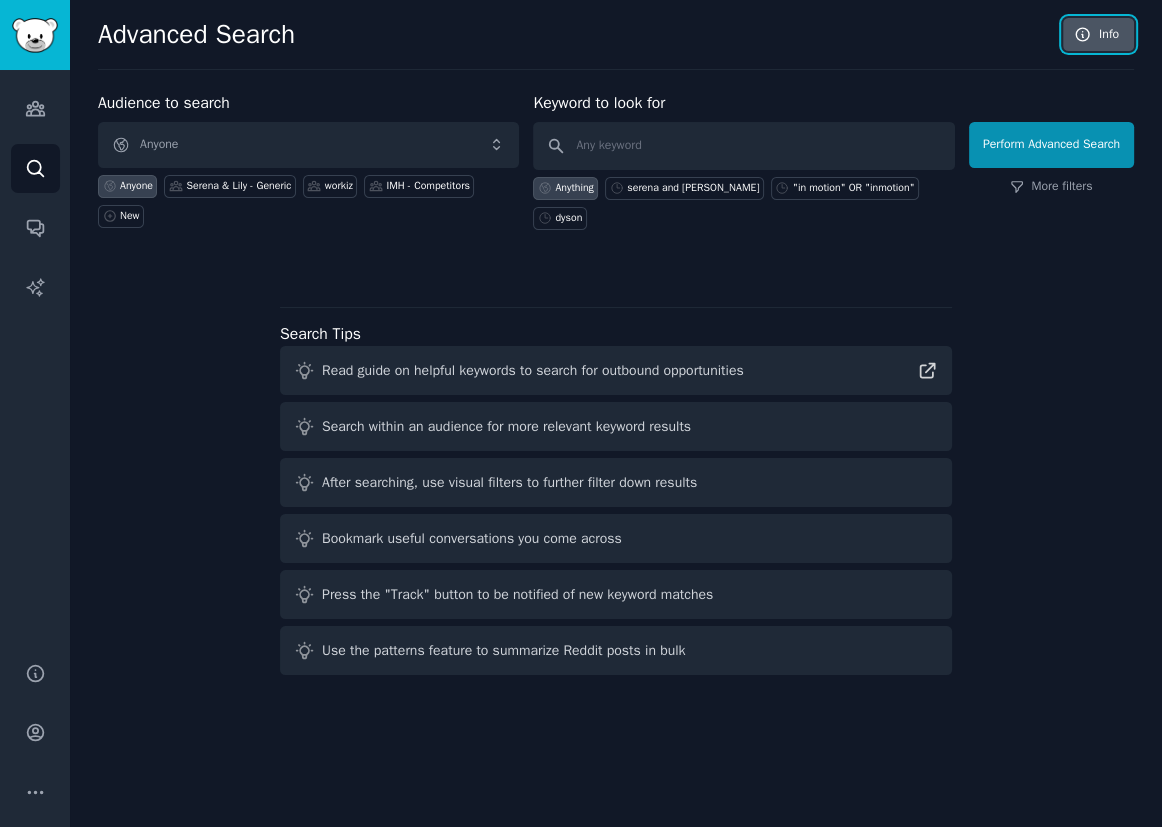click 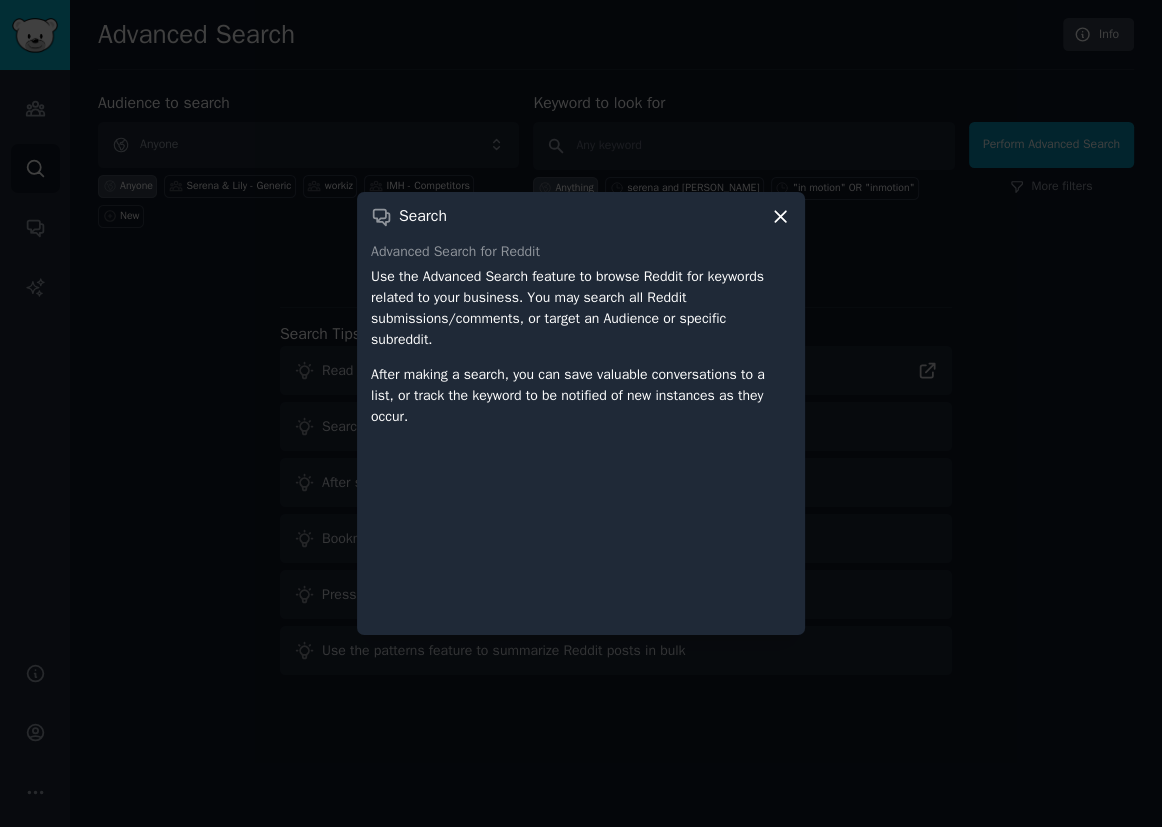 click 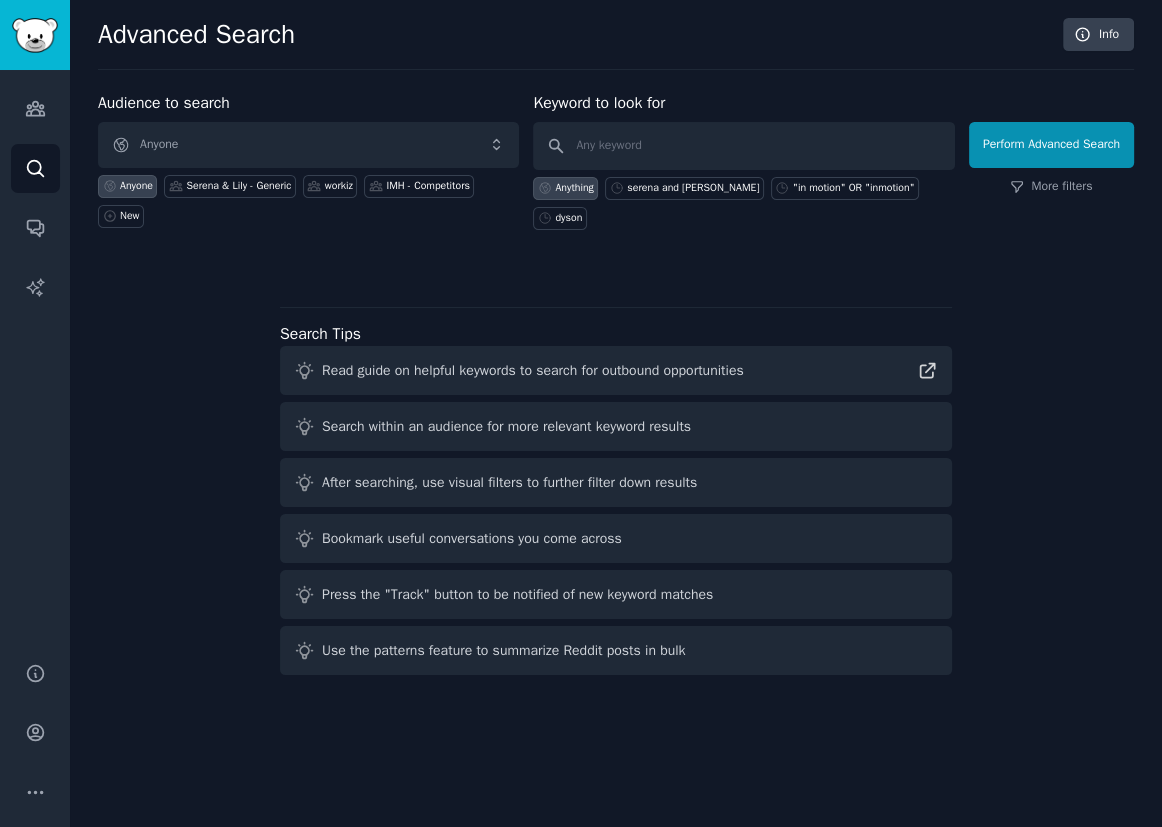 click on "Audiences Search Conversations AI Reports" at bounding box center (35, 354) 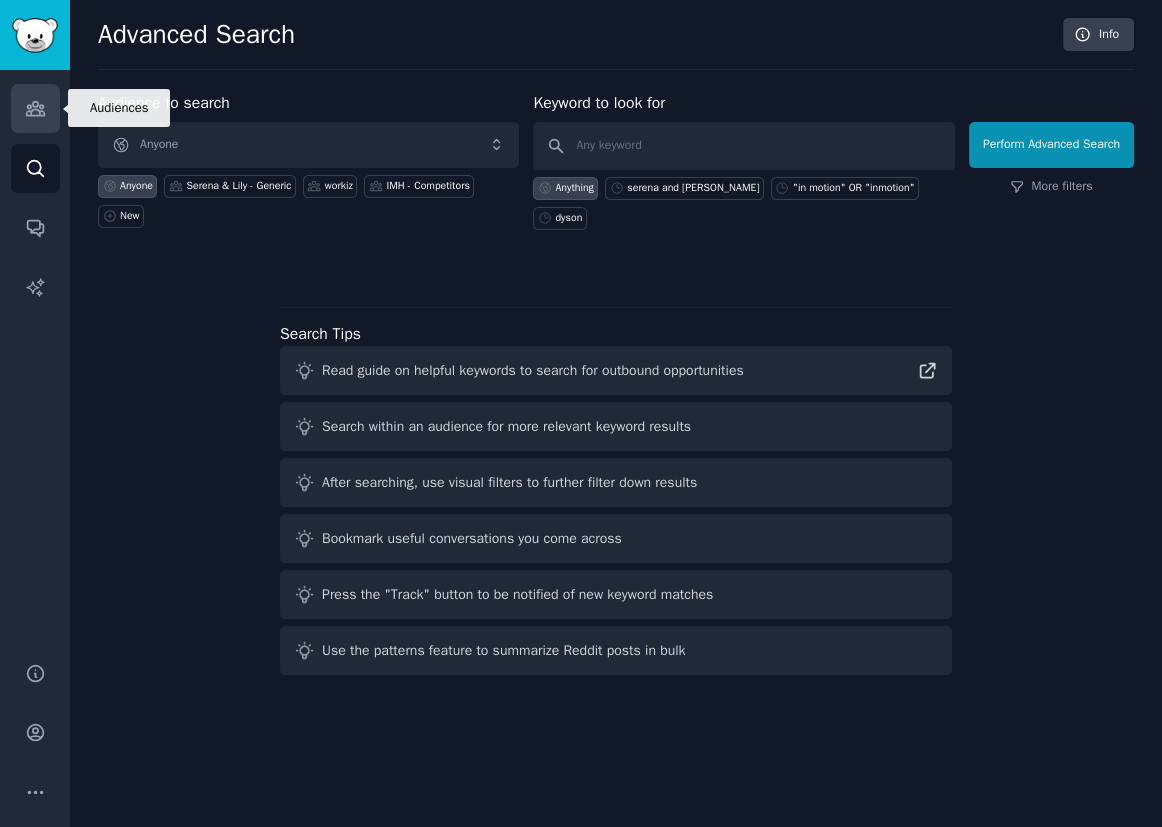 click on "Audiences" at bounding box center (35, 108) 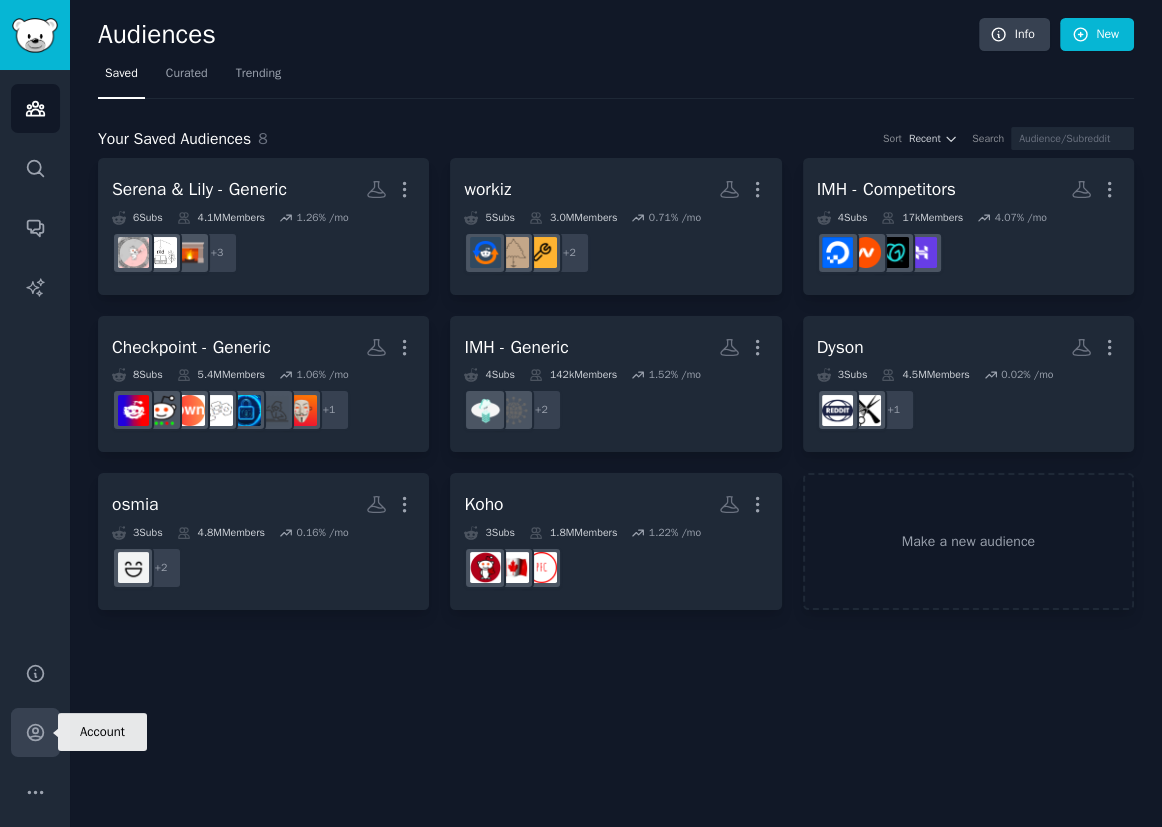 click on "Account" at bounding box center [35, 732] 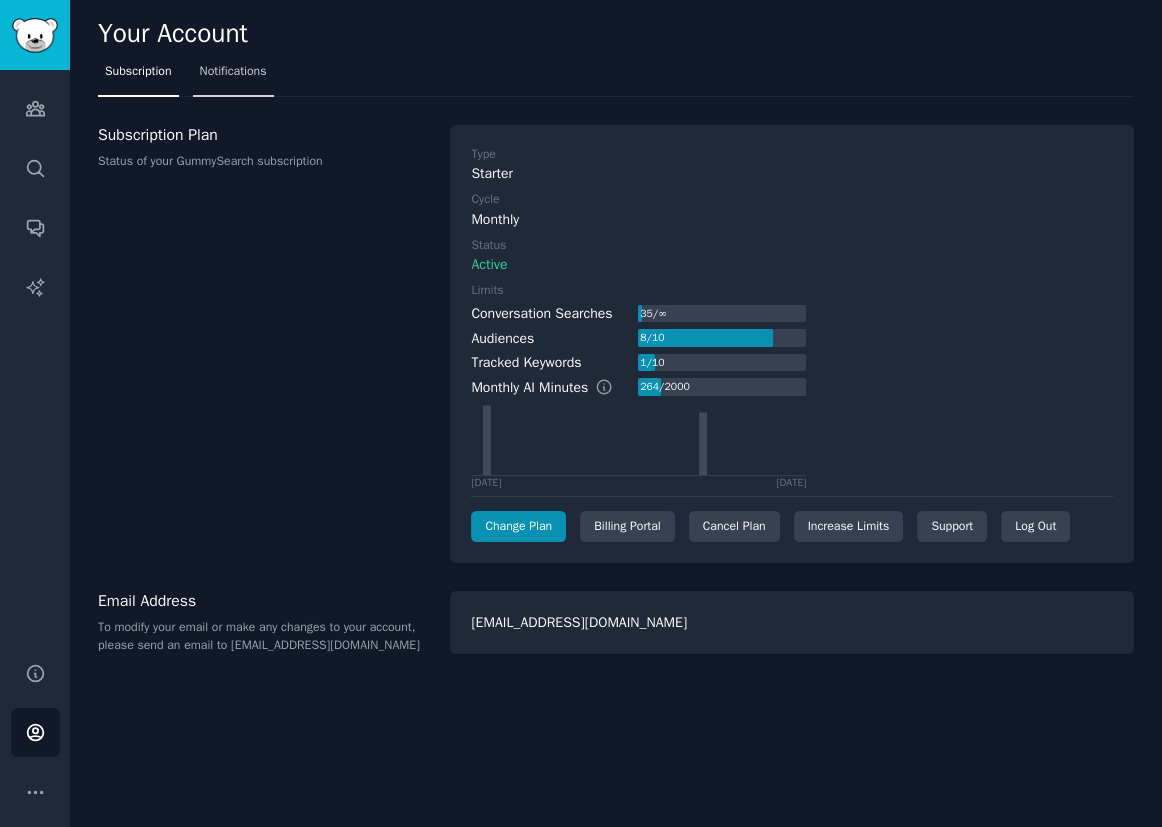 click on "Notifications" at bounding box center (233, 72) 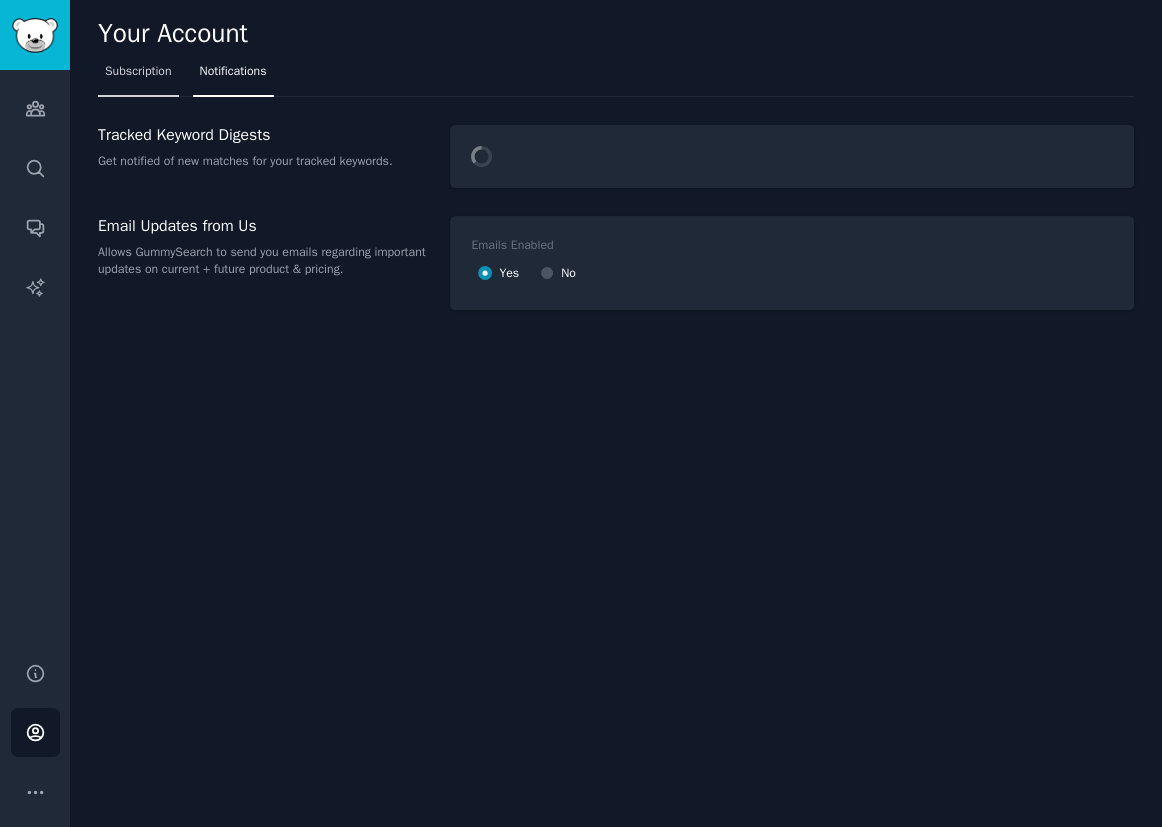 click on "Subscription" at bounding box center [138, 72] 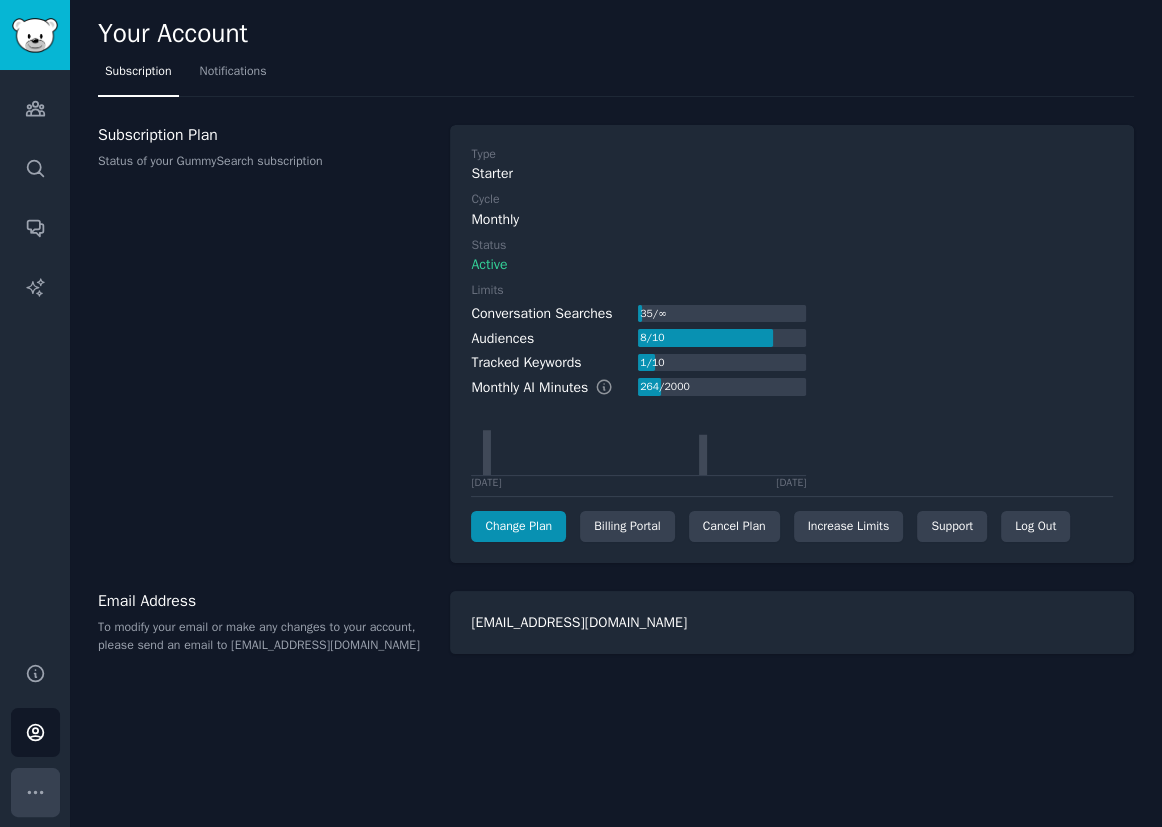click on "More" at bounding box center (35, 792) 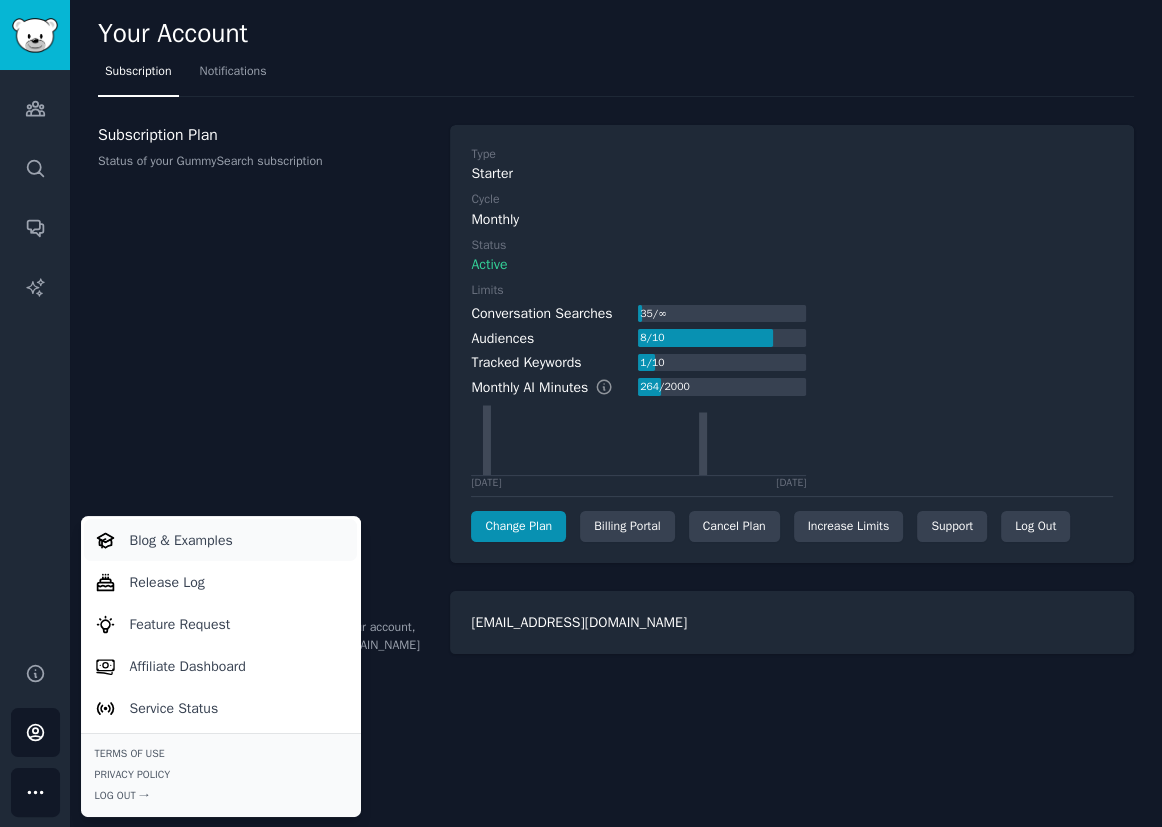 click on "Blog & Examples" at bounding box center (220, 540) 